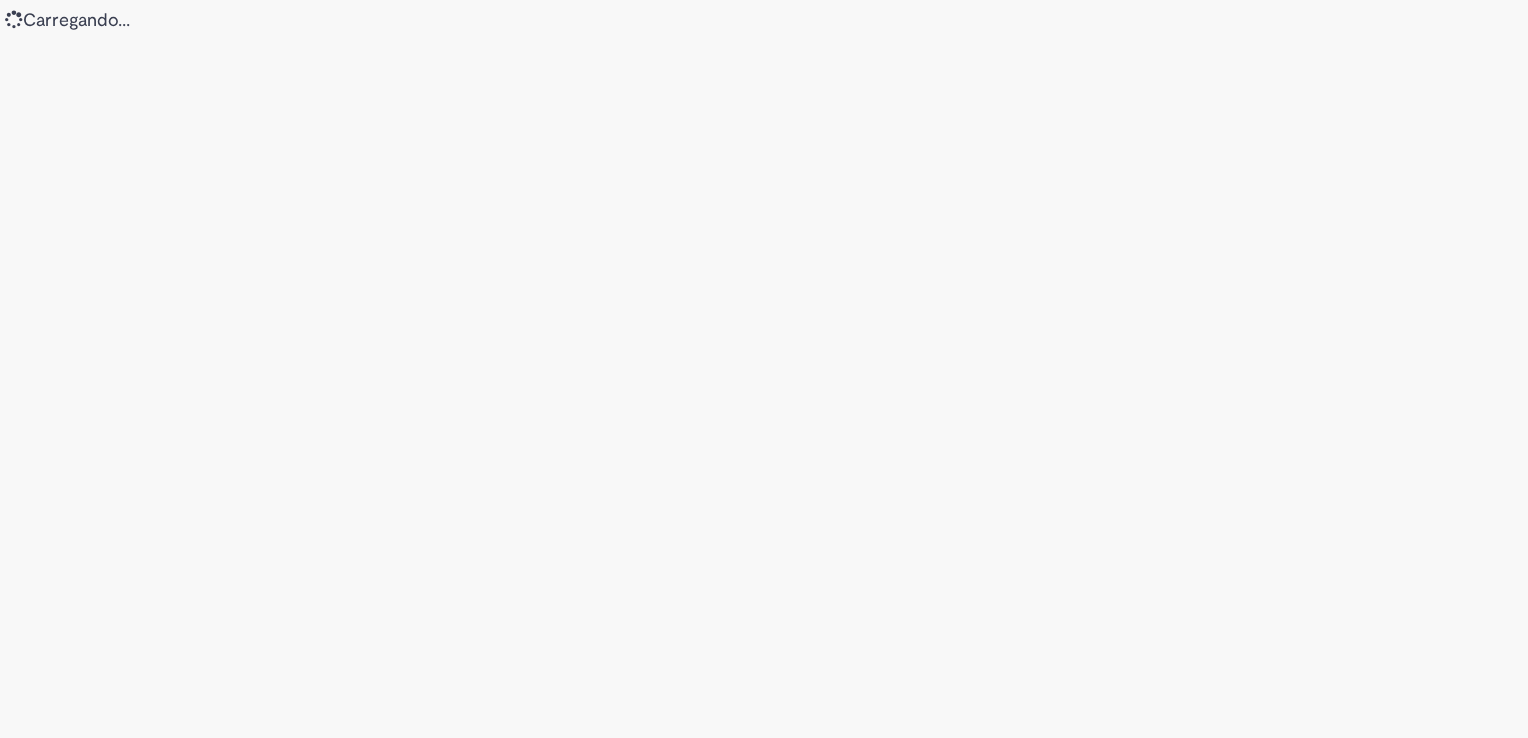 scroll, scrollTop: 0, scrollLeft: 0, axis: both 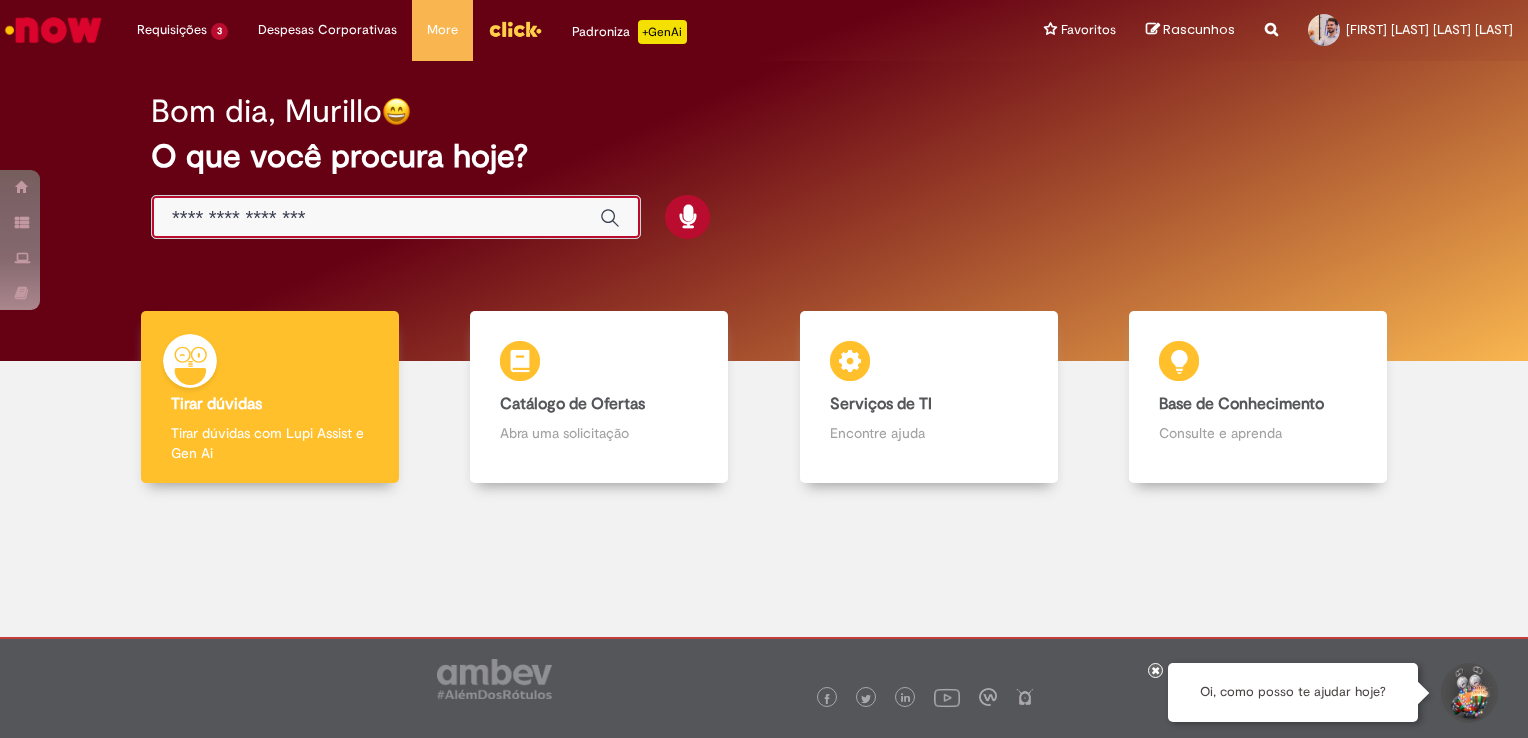 click at bounding box center (376, 218) 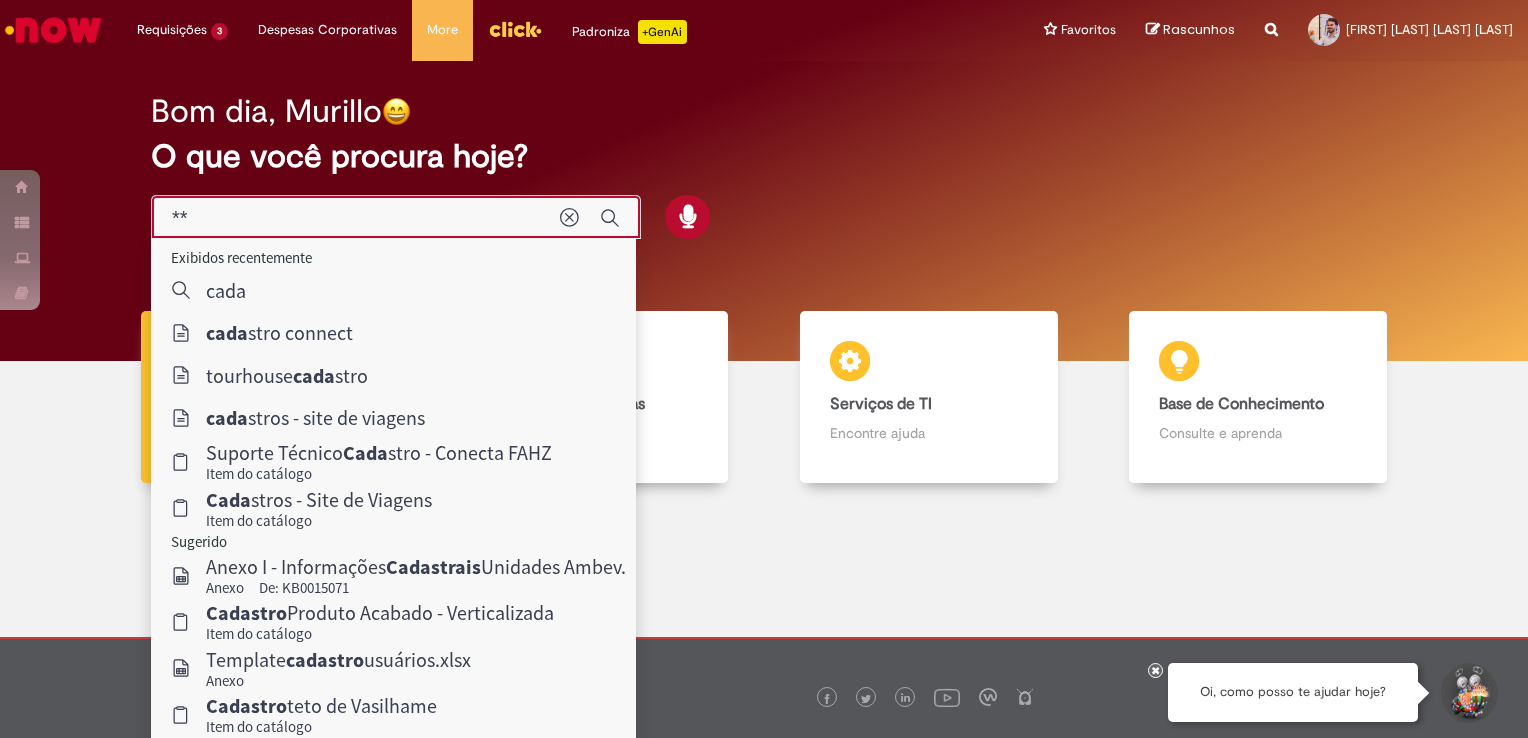 type on "*" 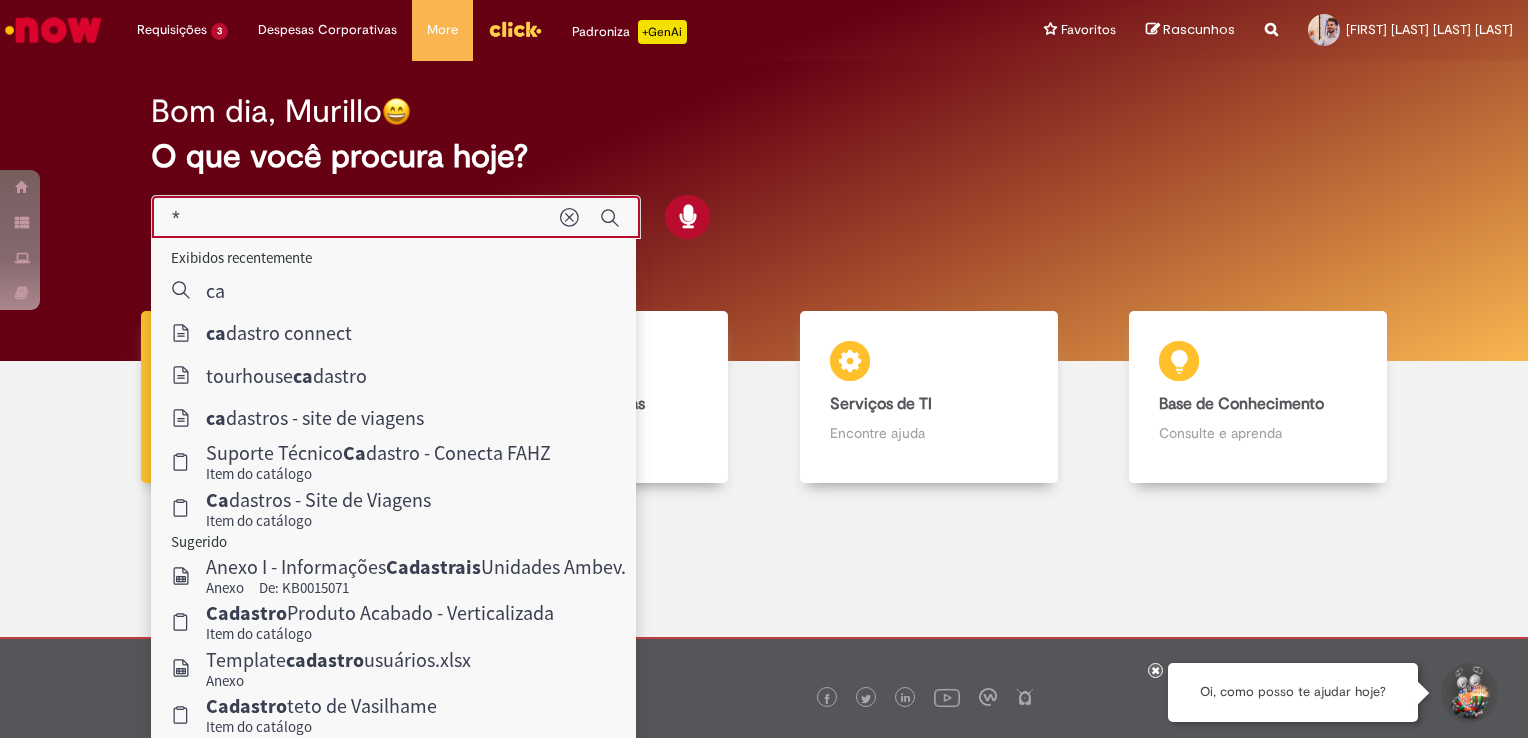 type 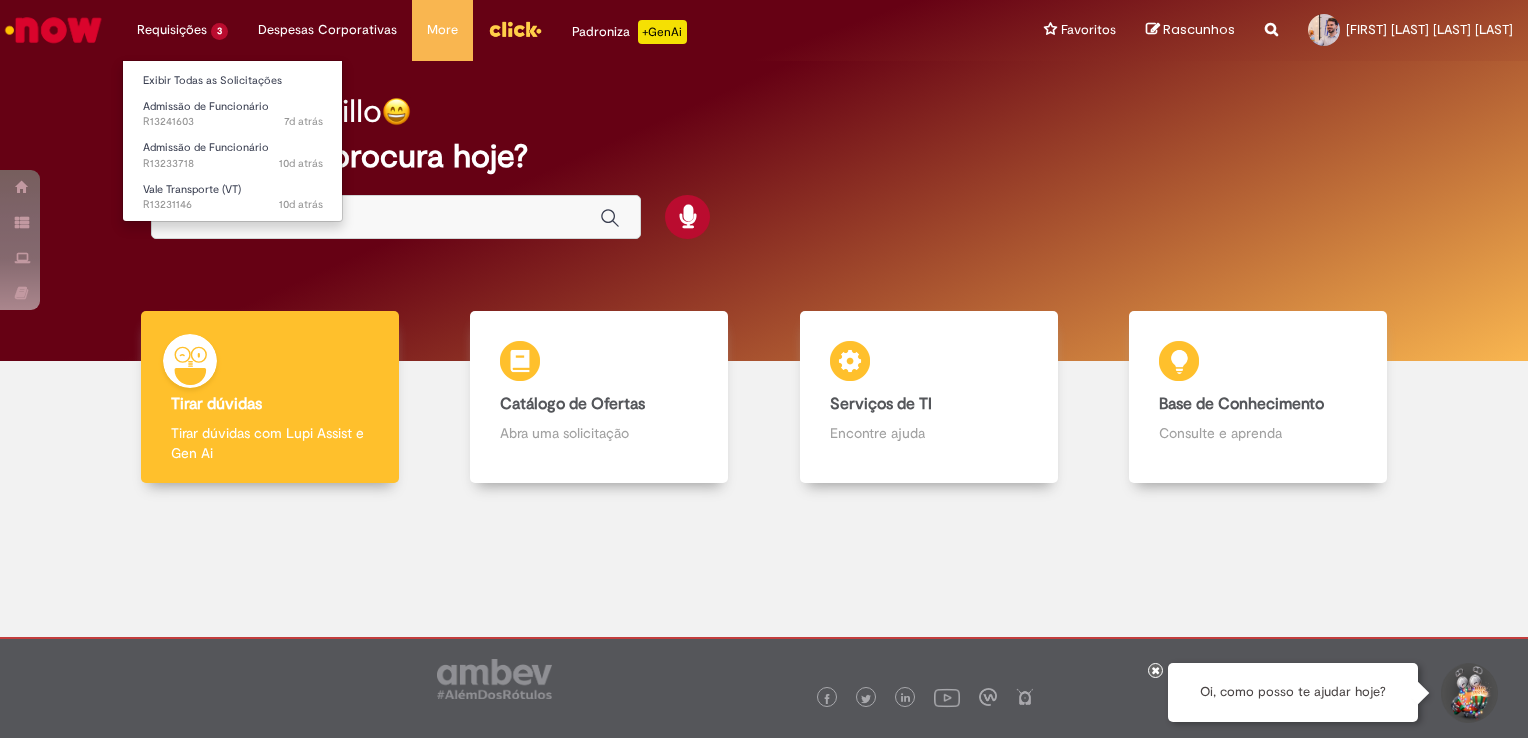 click on "Requisições   [NUMBER]
Exibir Todas as Solicitações
Admissão de Funcionário
[NUMBER] atrás [NUMBER] atrás  [NUMBER]
Admissão de Funcionário
[NUMBER] atrás [NUMBER] atrás  [NUMBER]
Vale Transporte (VT)
[NUMBER] atrás [NUMBER] atrás  [NUMBER]" at bounding box center (182, 30) 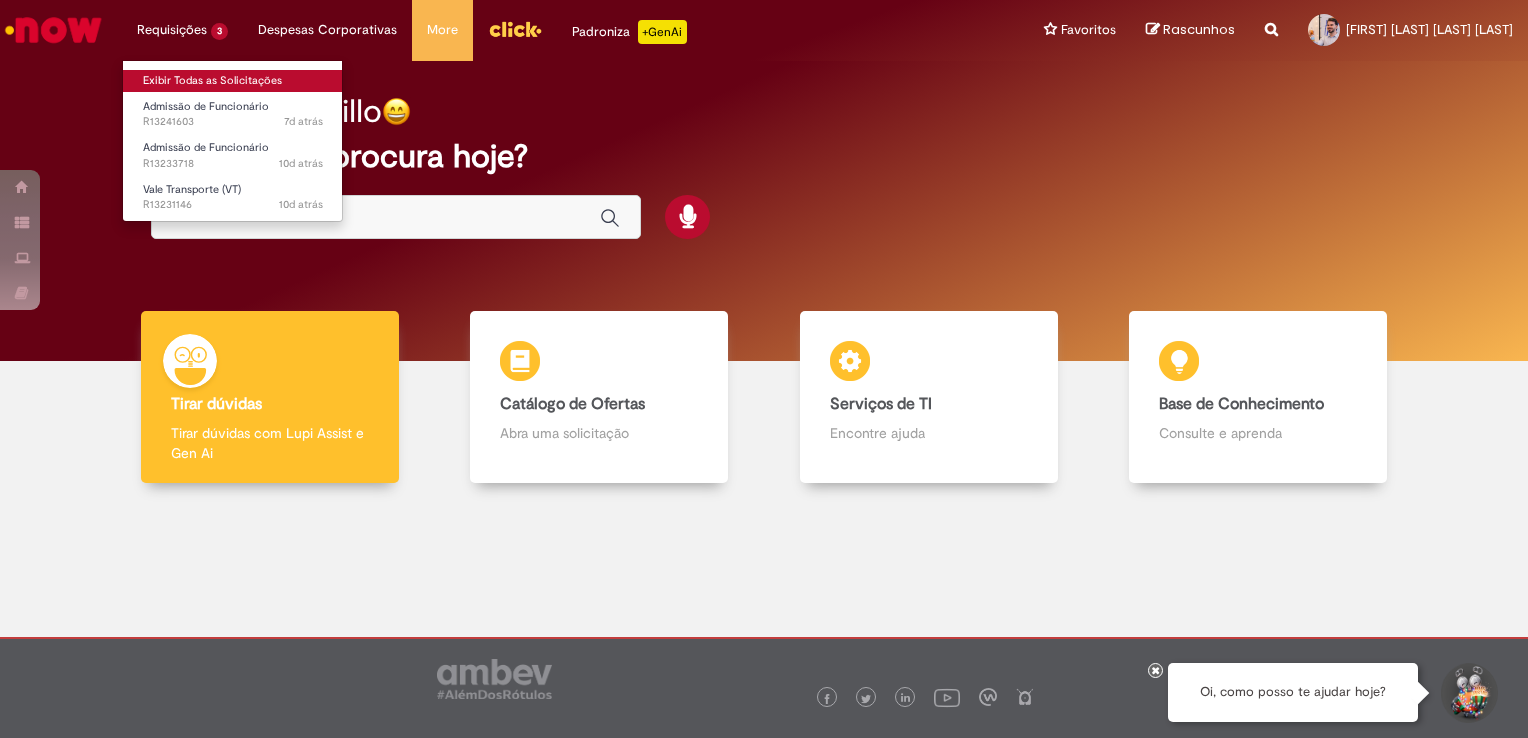 click on "Exibir Todas as Solicitações" at bounding box center [233, 81] 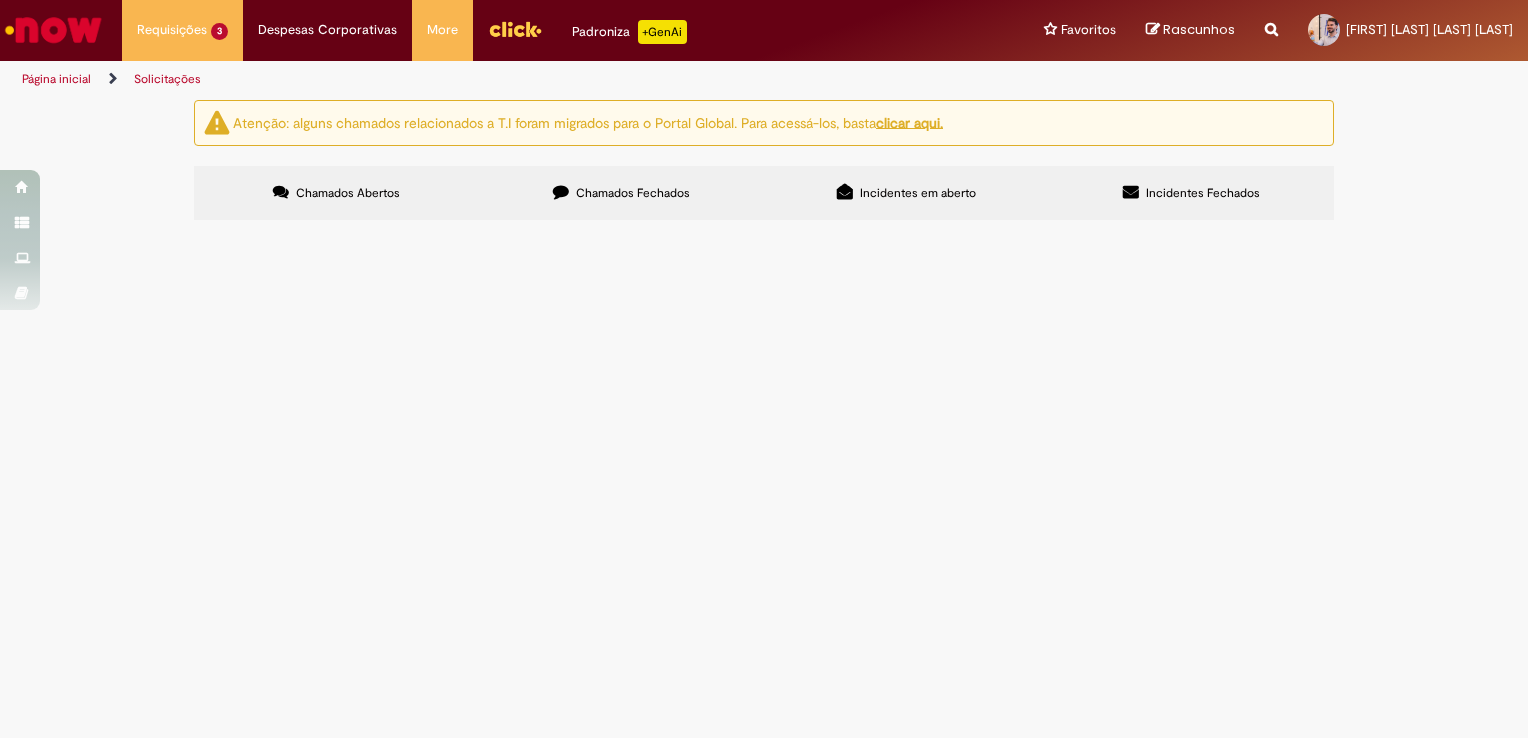 click at bounding box center [0, 0] 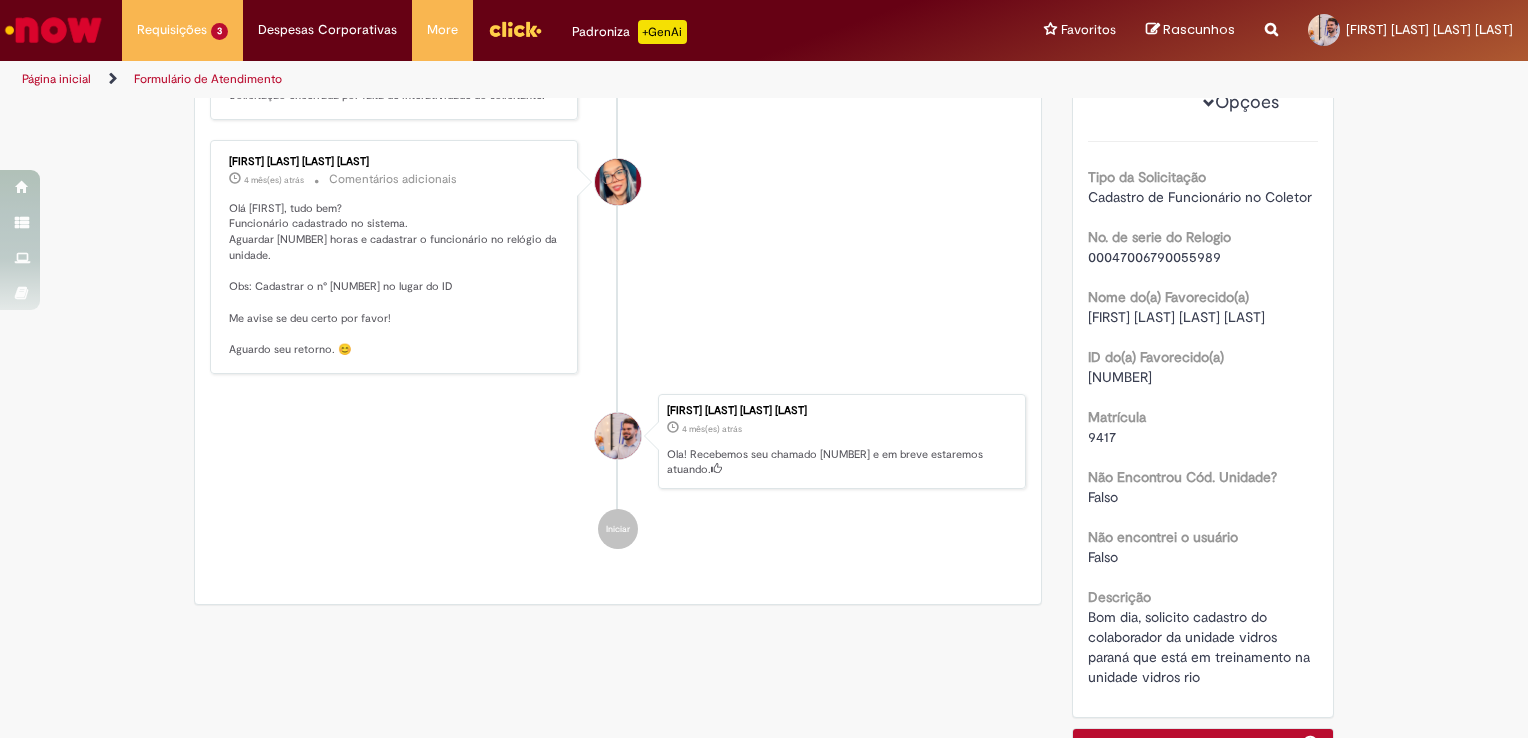 scroll, scrollTop: 248, scrollLeft: 0, axis: vertical 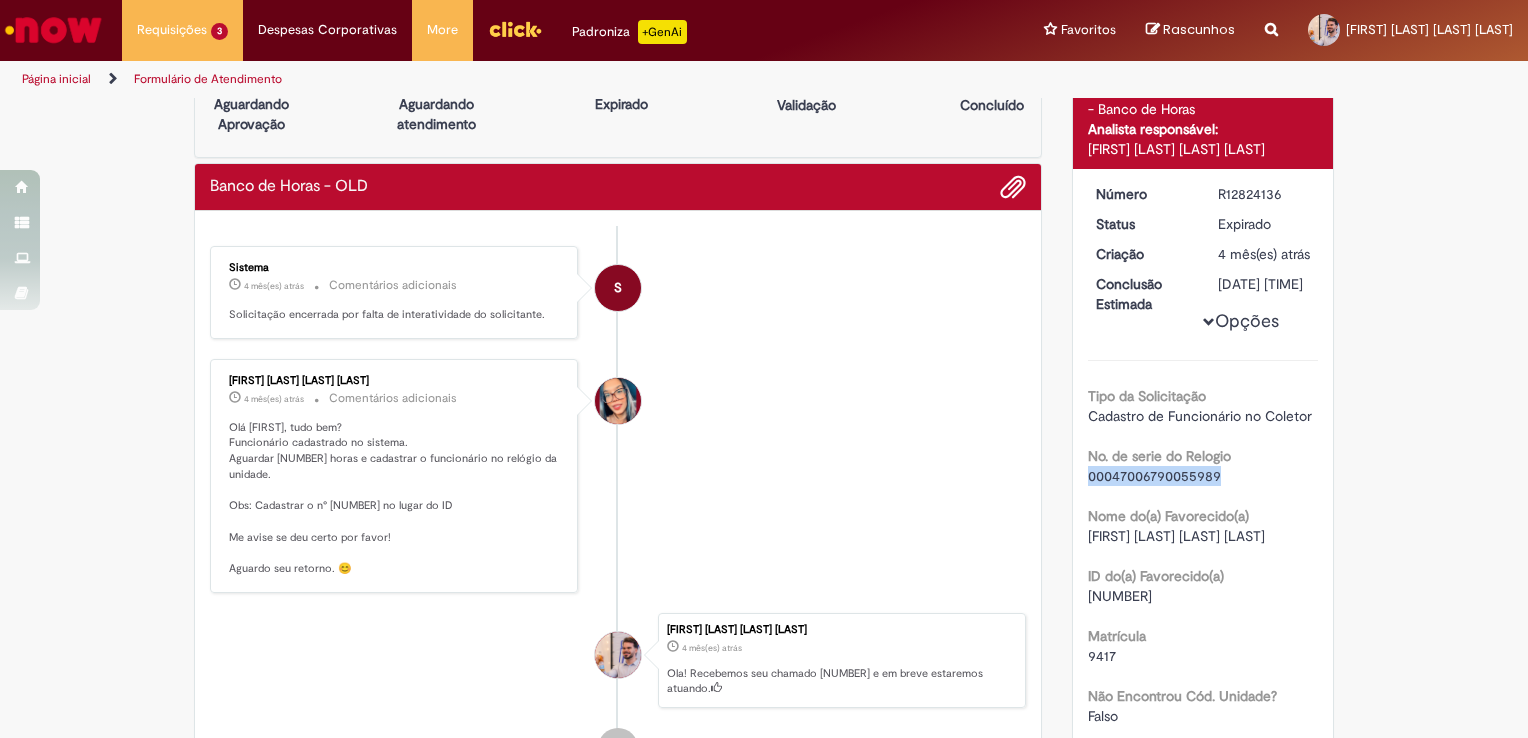 drag, startPoint x: 1216, startPoint y: 506, endPoint x: 1073, endPoint y: 518, distance: 143.50261 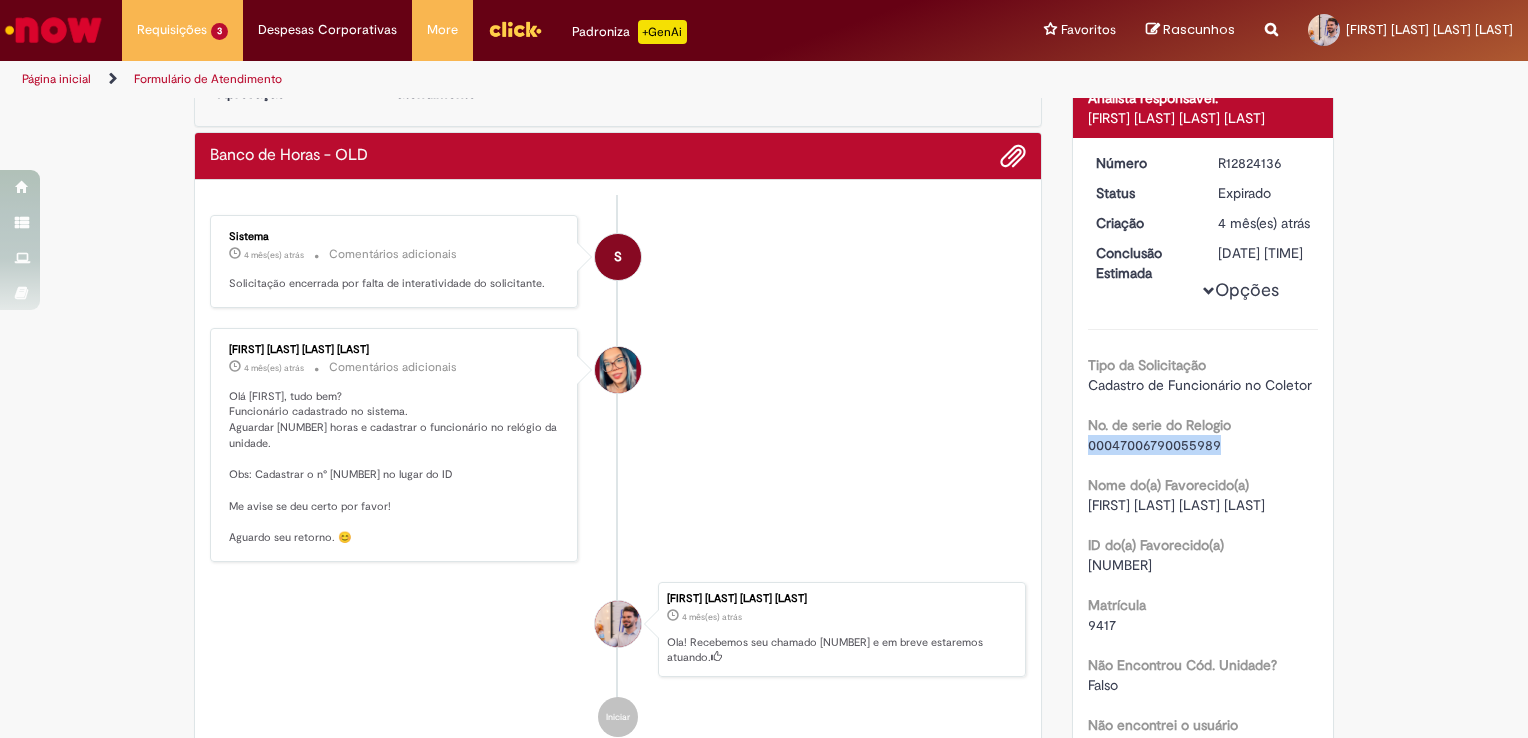 scroll, scrollTop: 0, scrollLeft: 0, axis: both 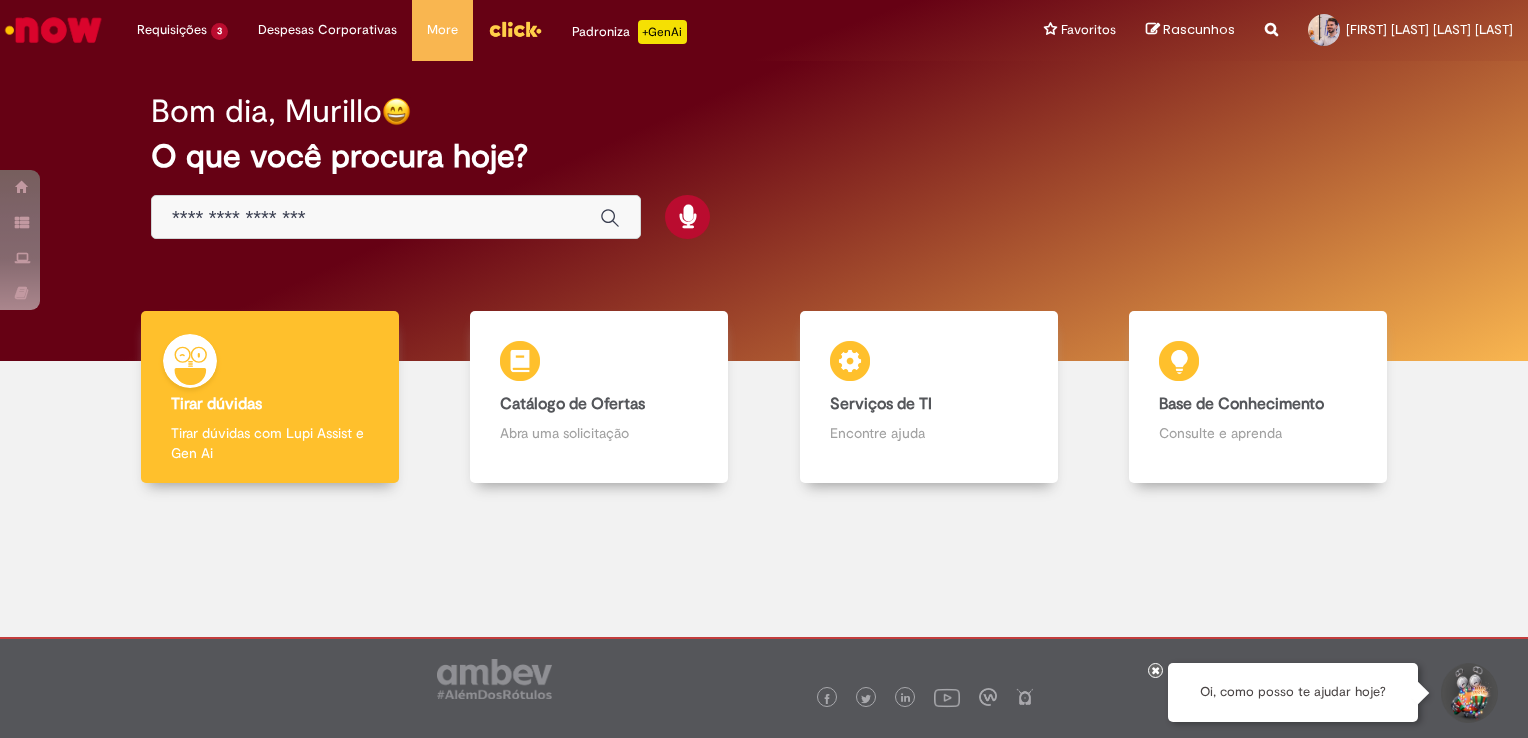 click at bounding box center (376, 218) 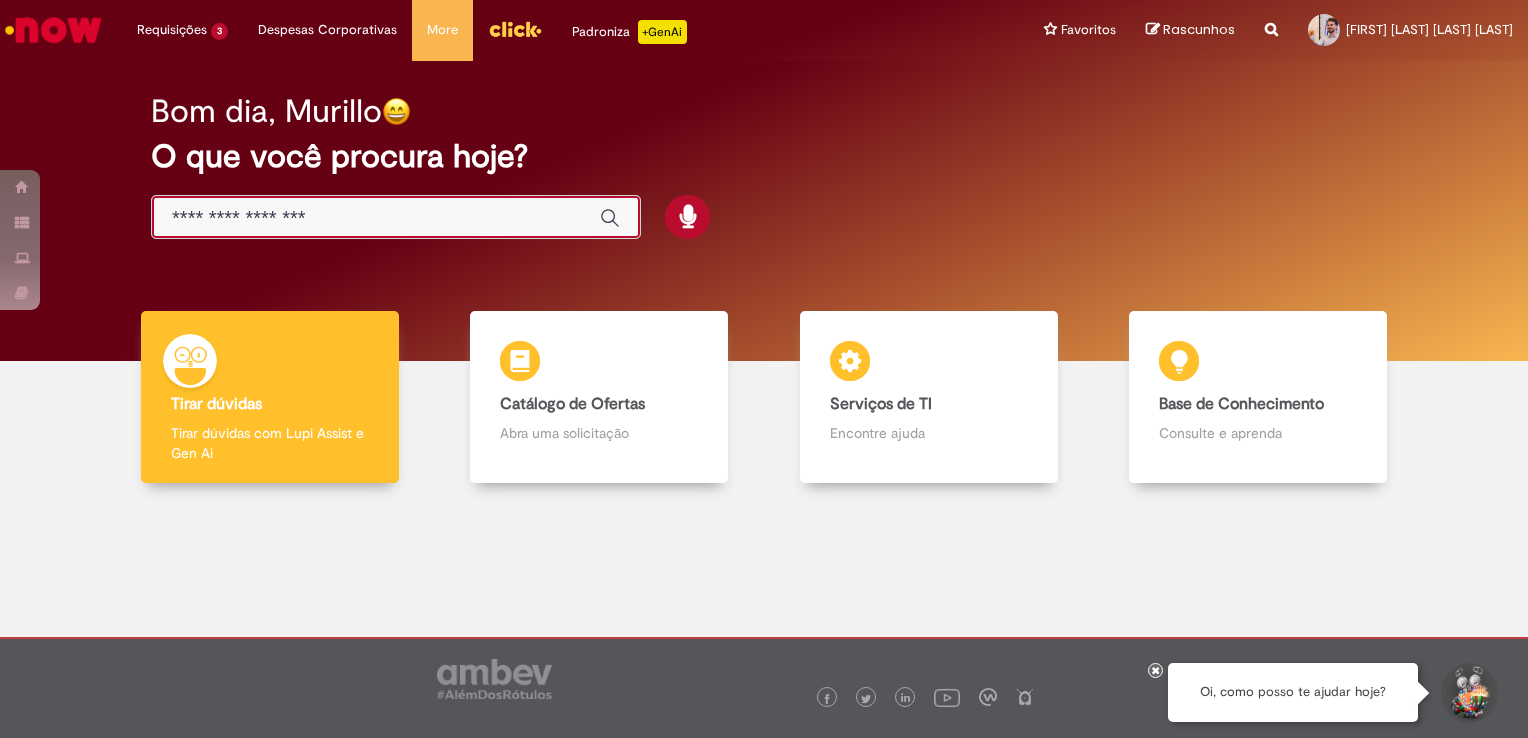 click at bounding box center [376, 218] 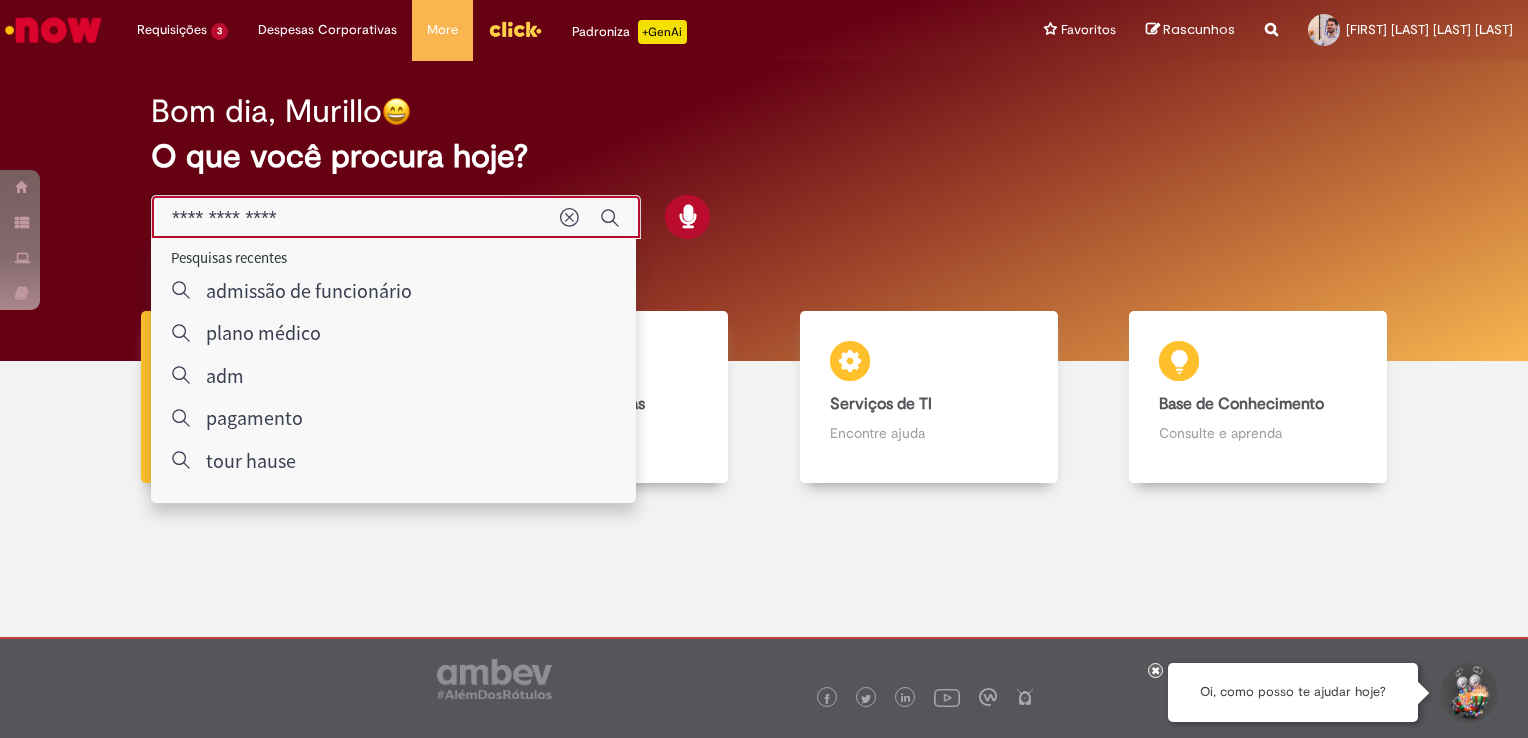 click on "**********" at bounding box center [356, 218] 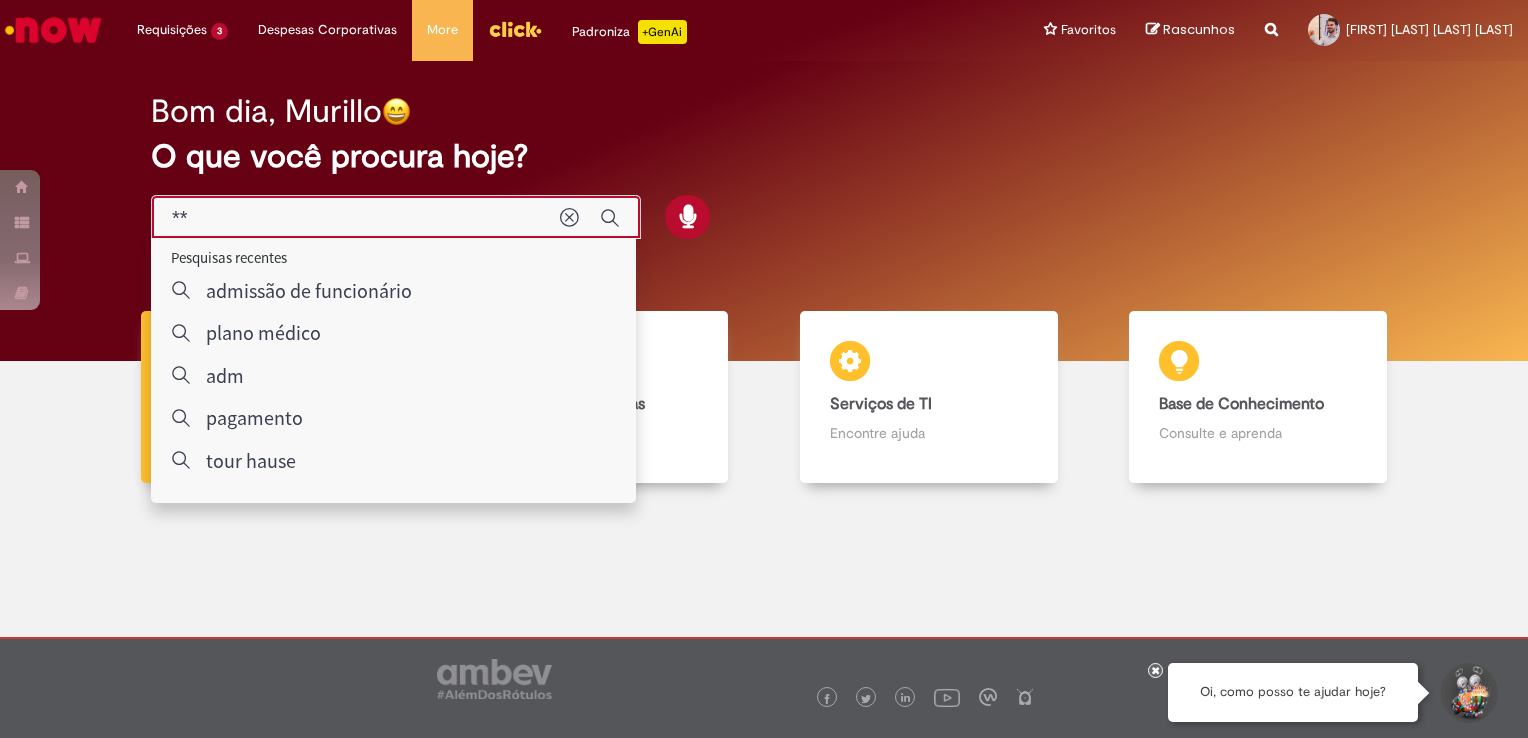 type on "*" 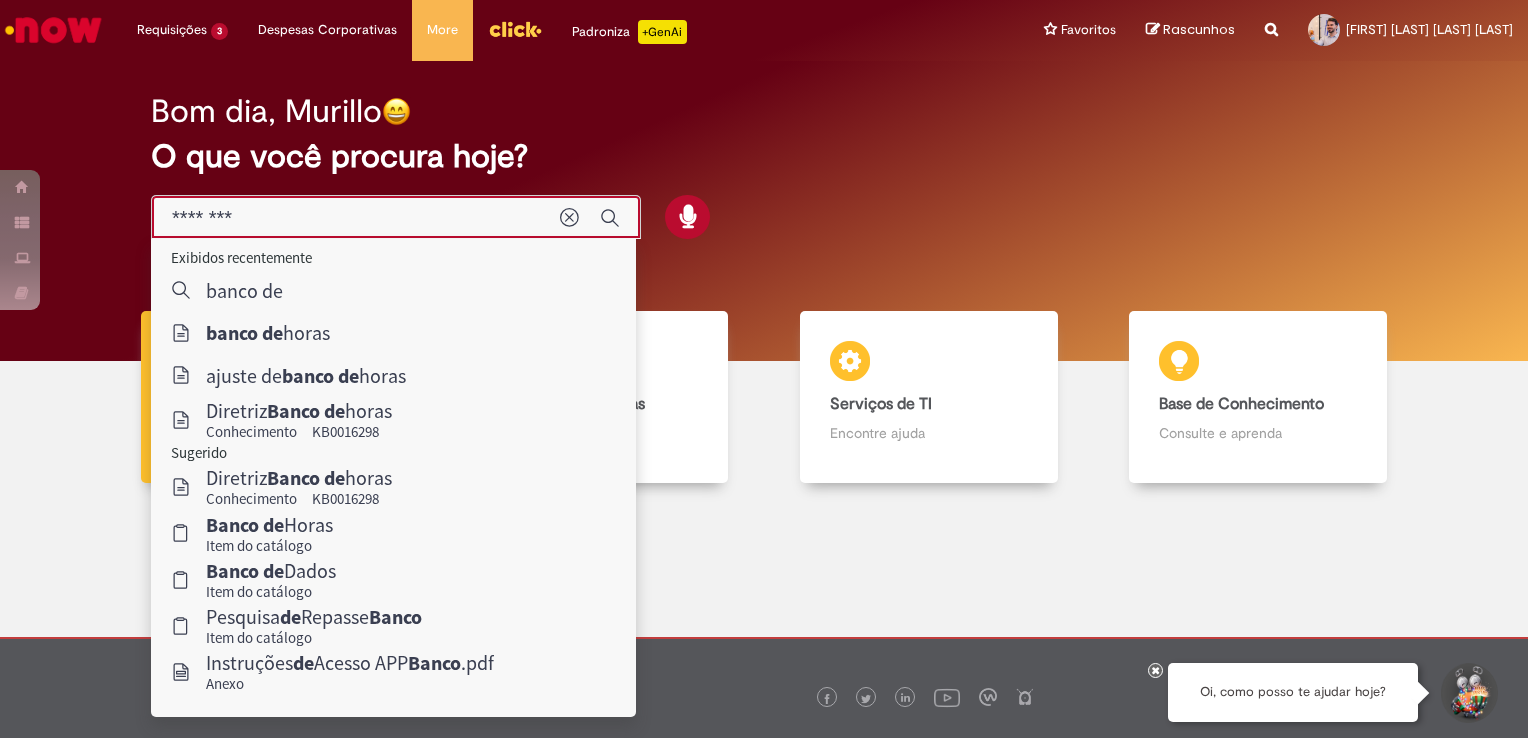 type on "********" 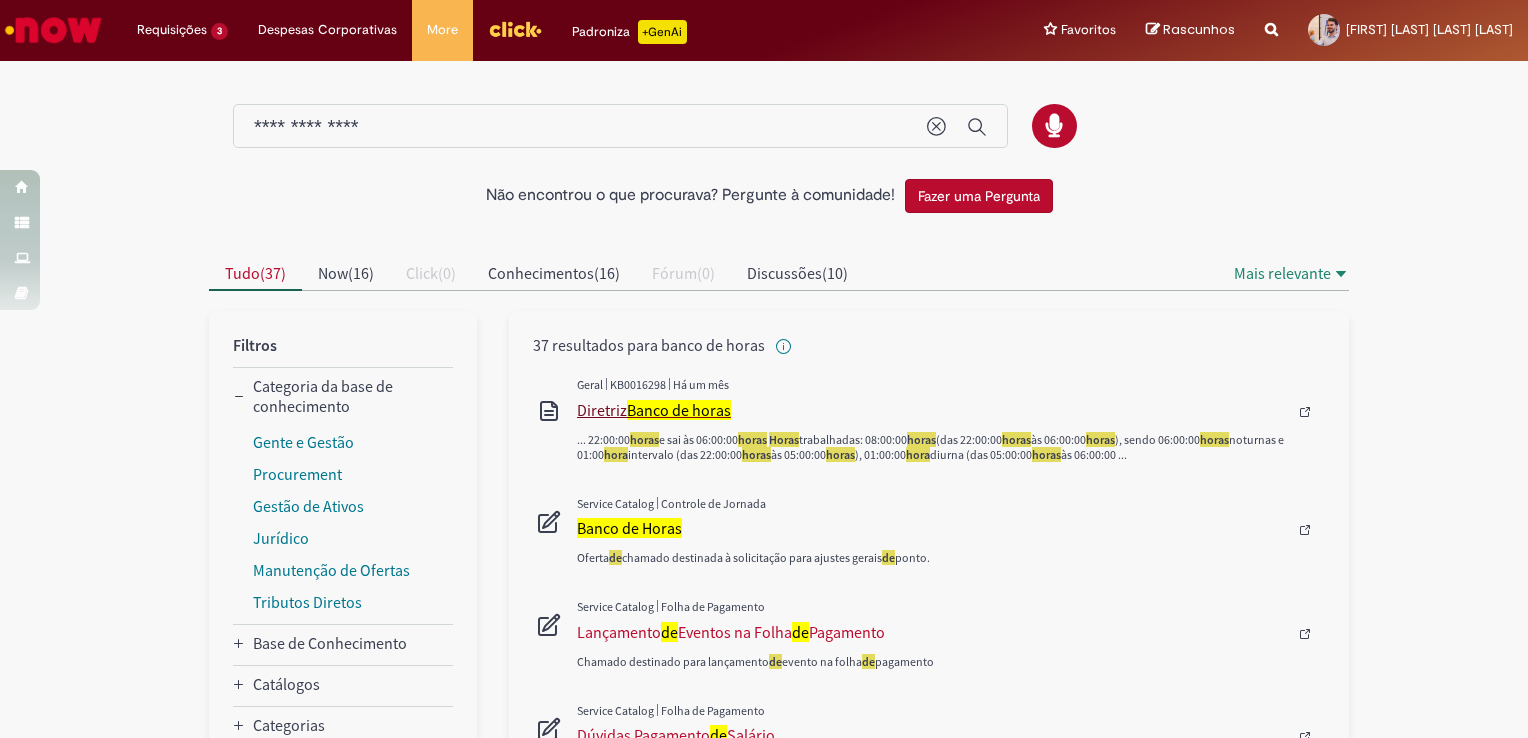 click on "Diretriz  Banco de horas" at bounding box center [932, 410] 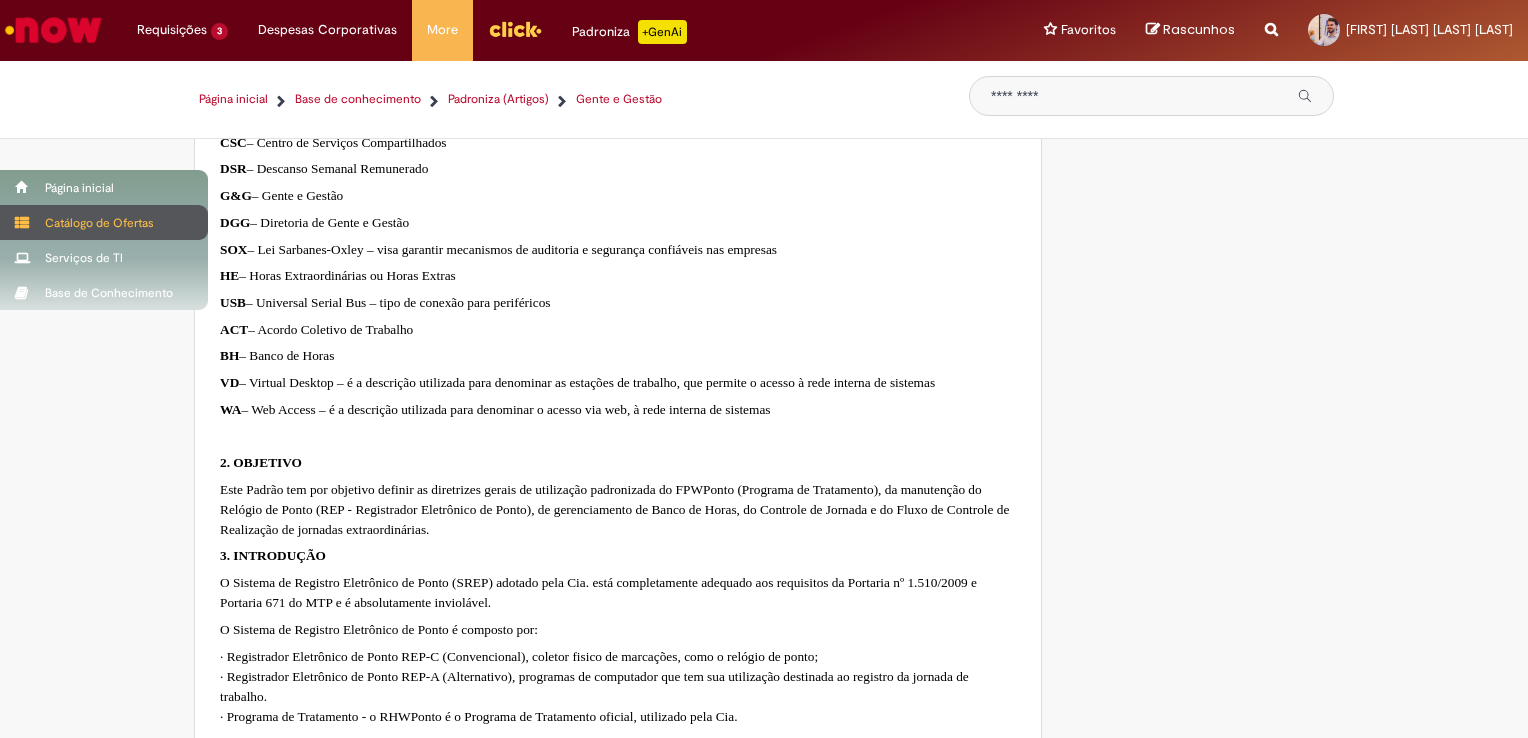 scroll, scrollTop: 707, scrollLeft: 0, axis: vertical 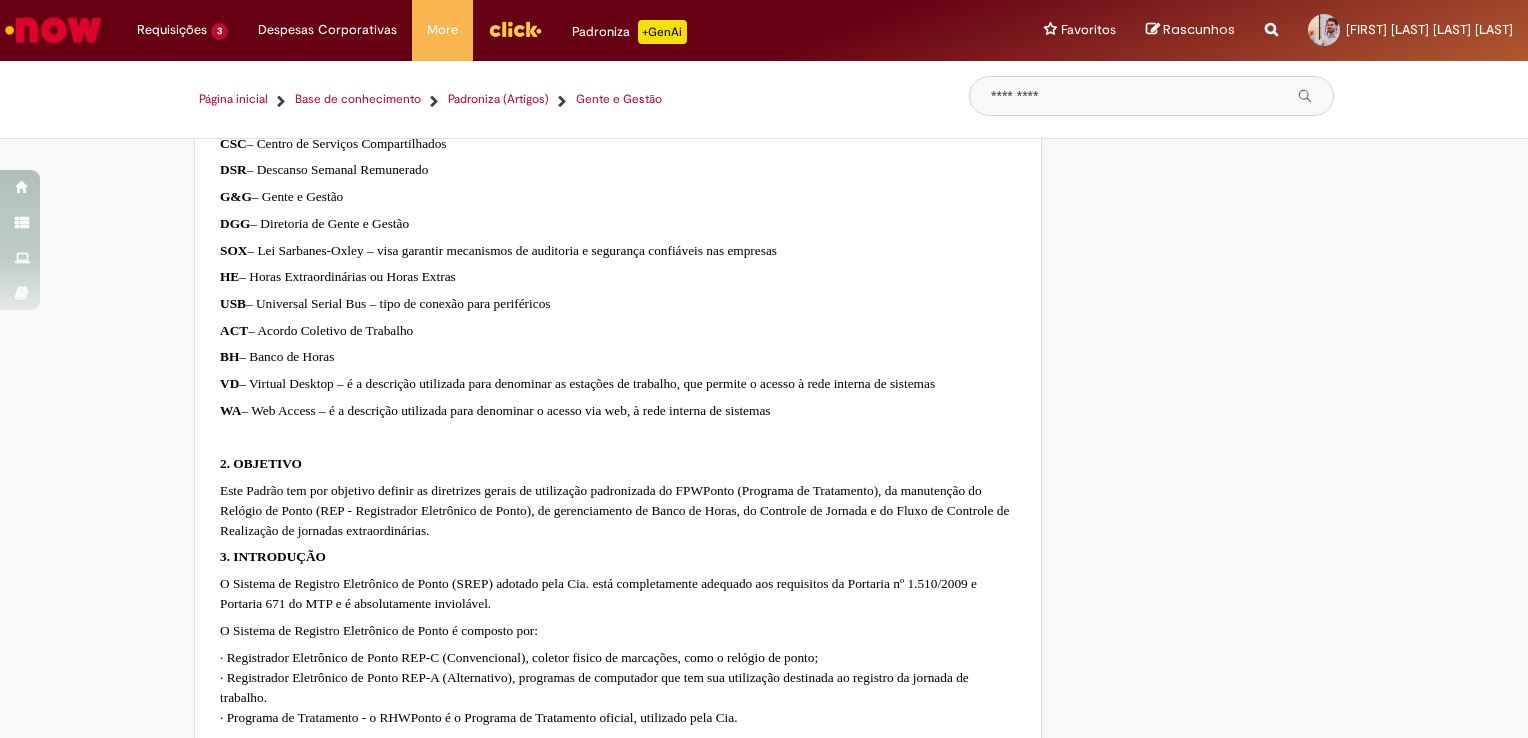 type on "**********" 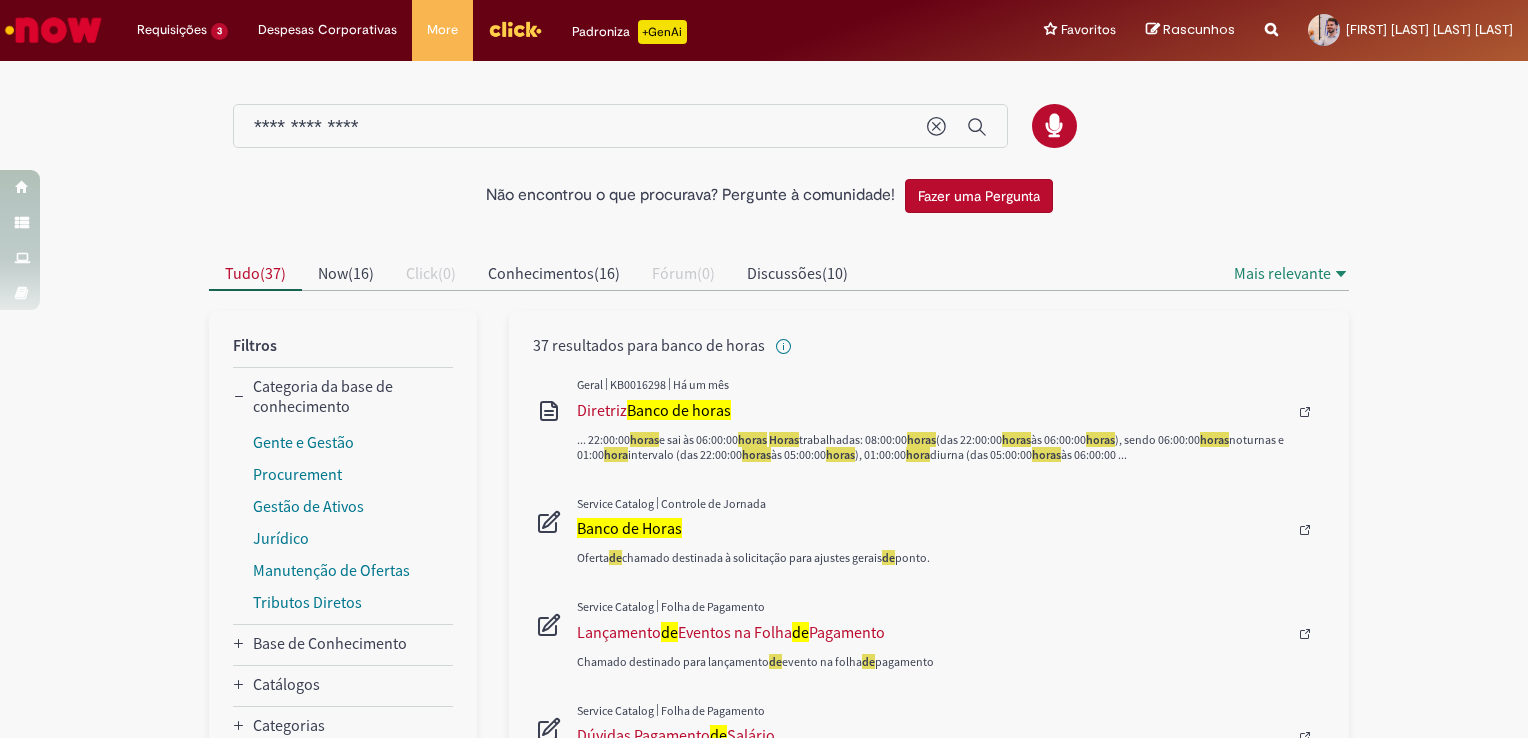 scroll, scrollTop: 87, scrollLeft: 0, axis: vertical 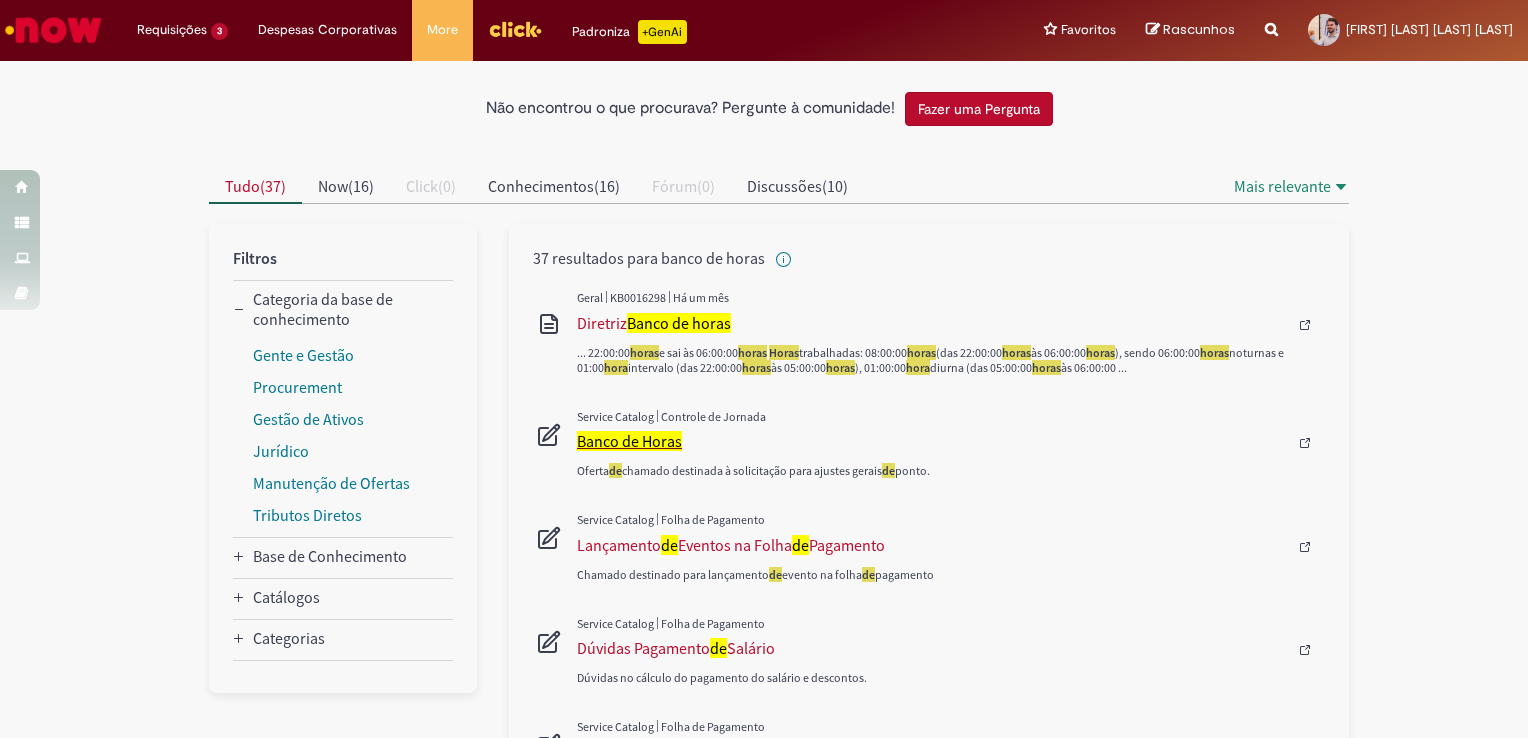 click on "Banco de Horas" at bounding box center (629, 441) 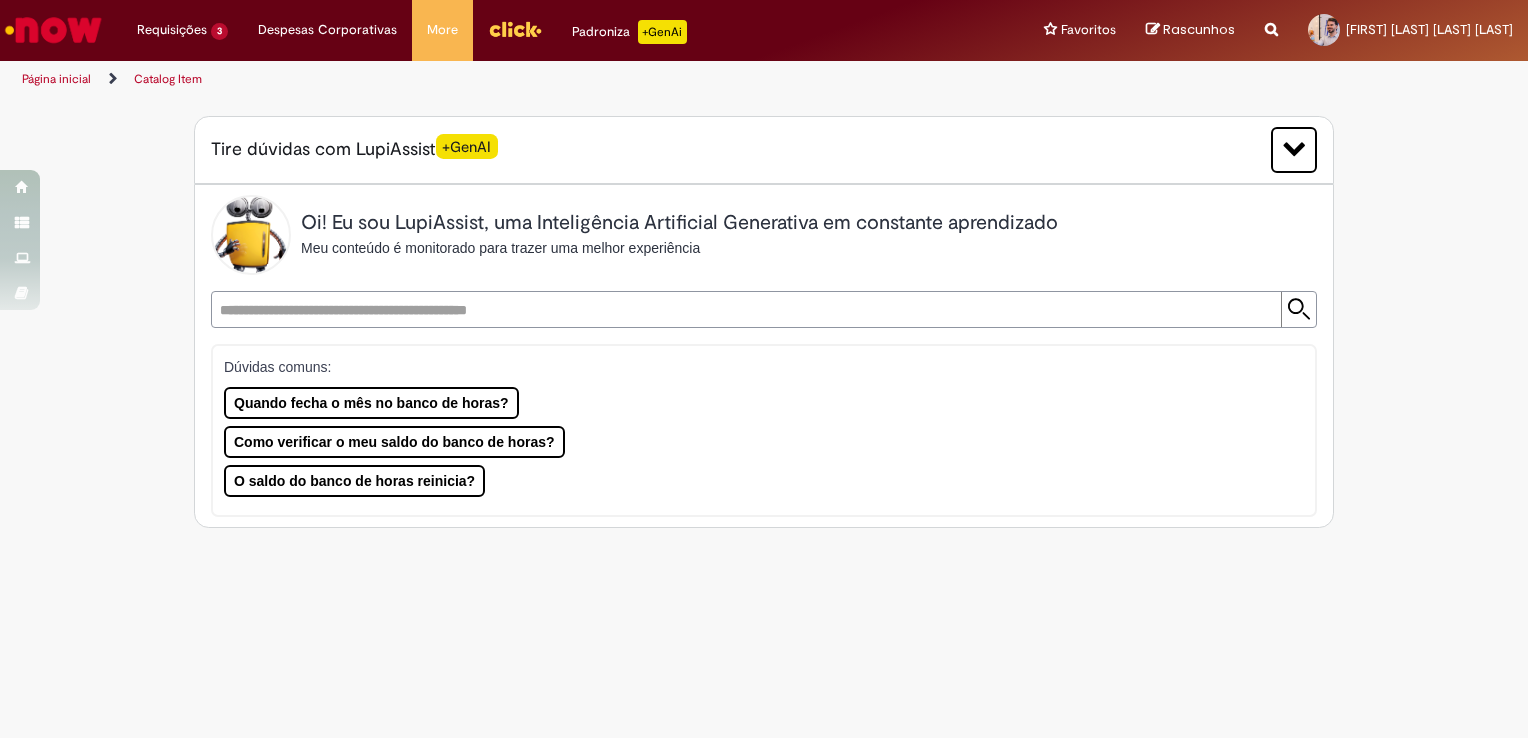 scroll, scrollTop: 0, scrollLeft: 0, axis: both 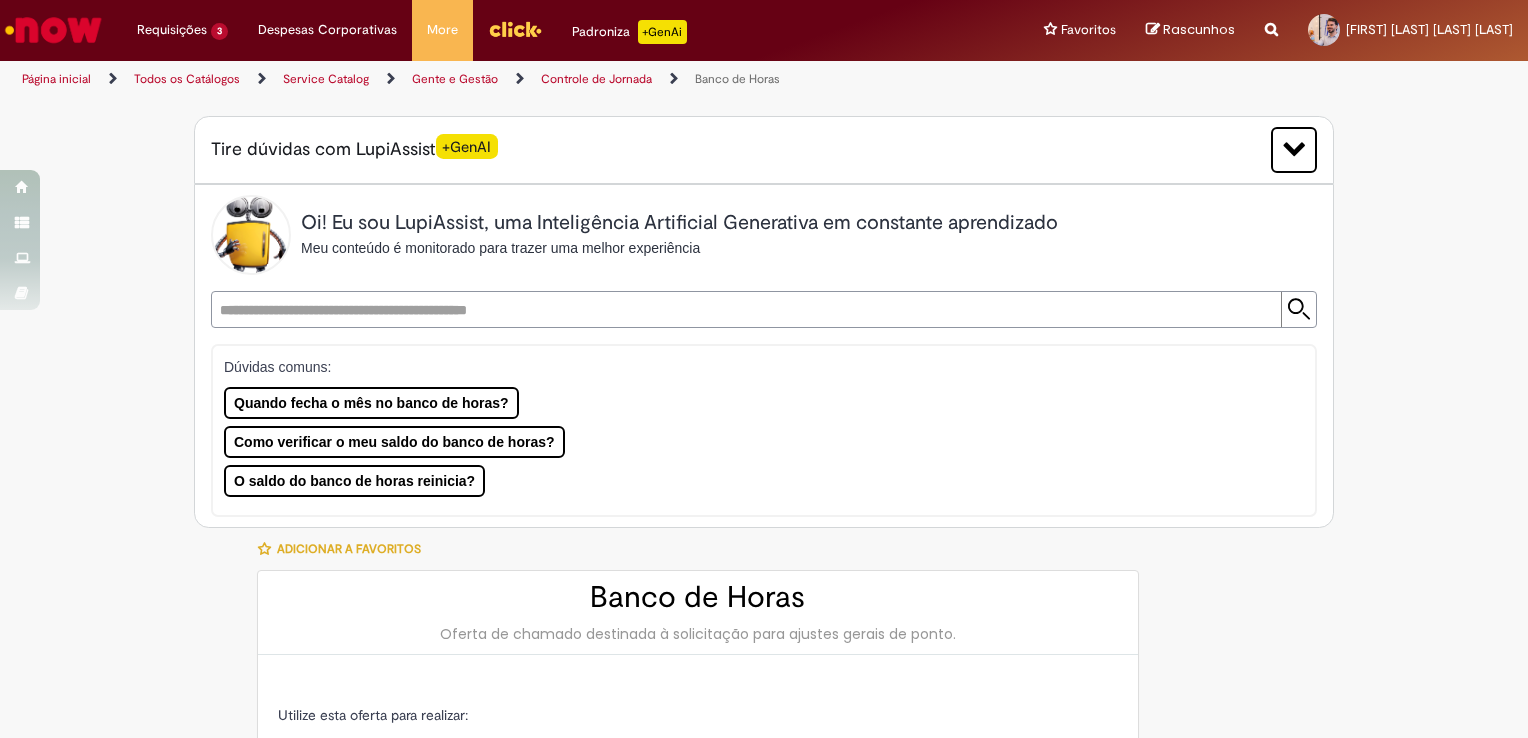 type on "********" 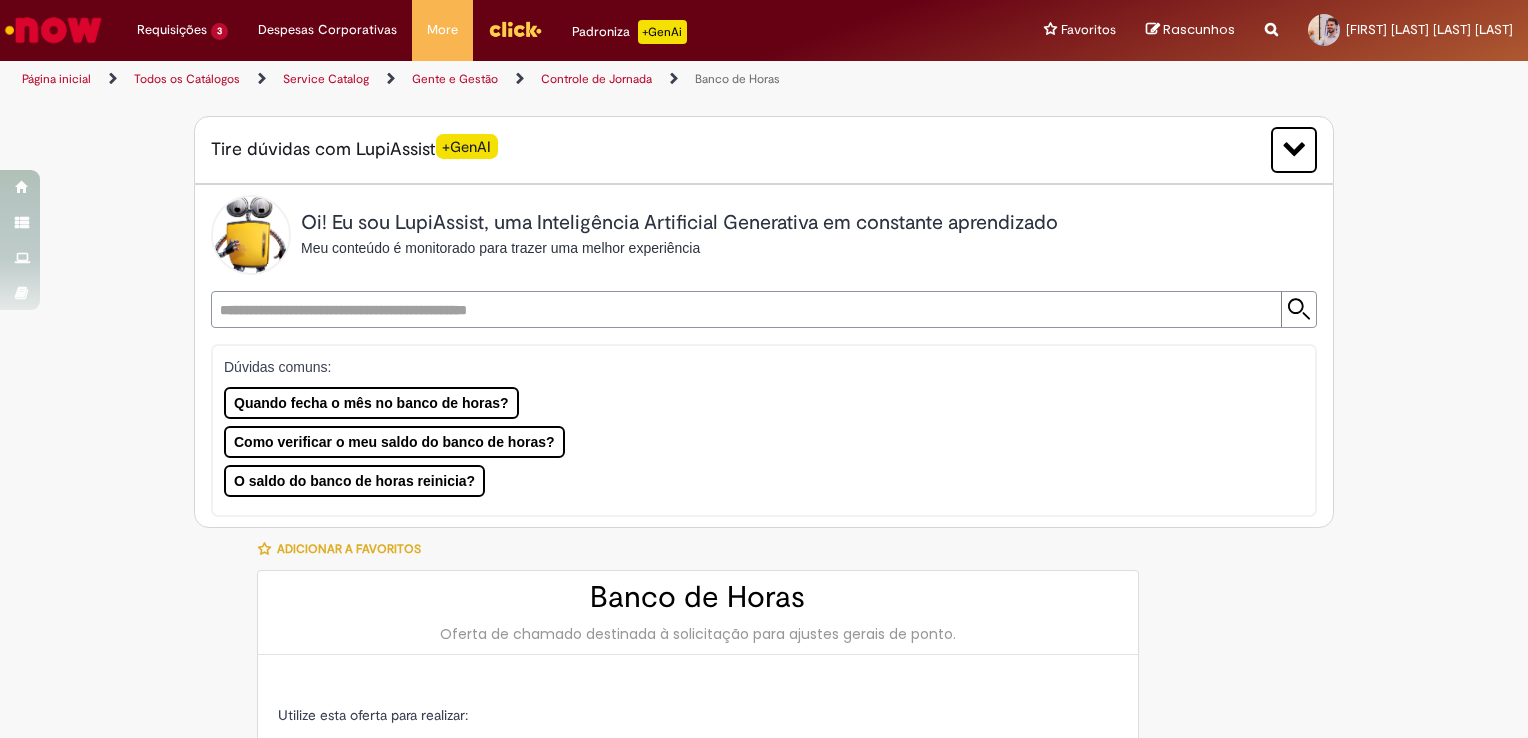 type on "**********" 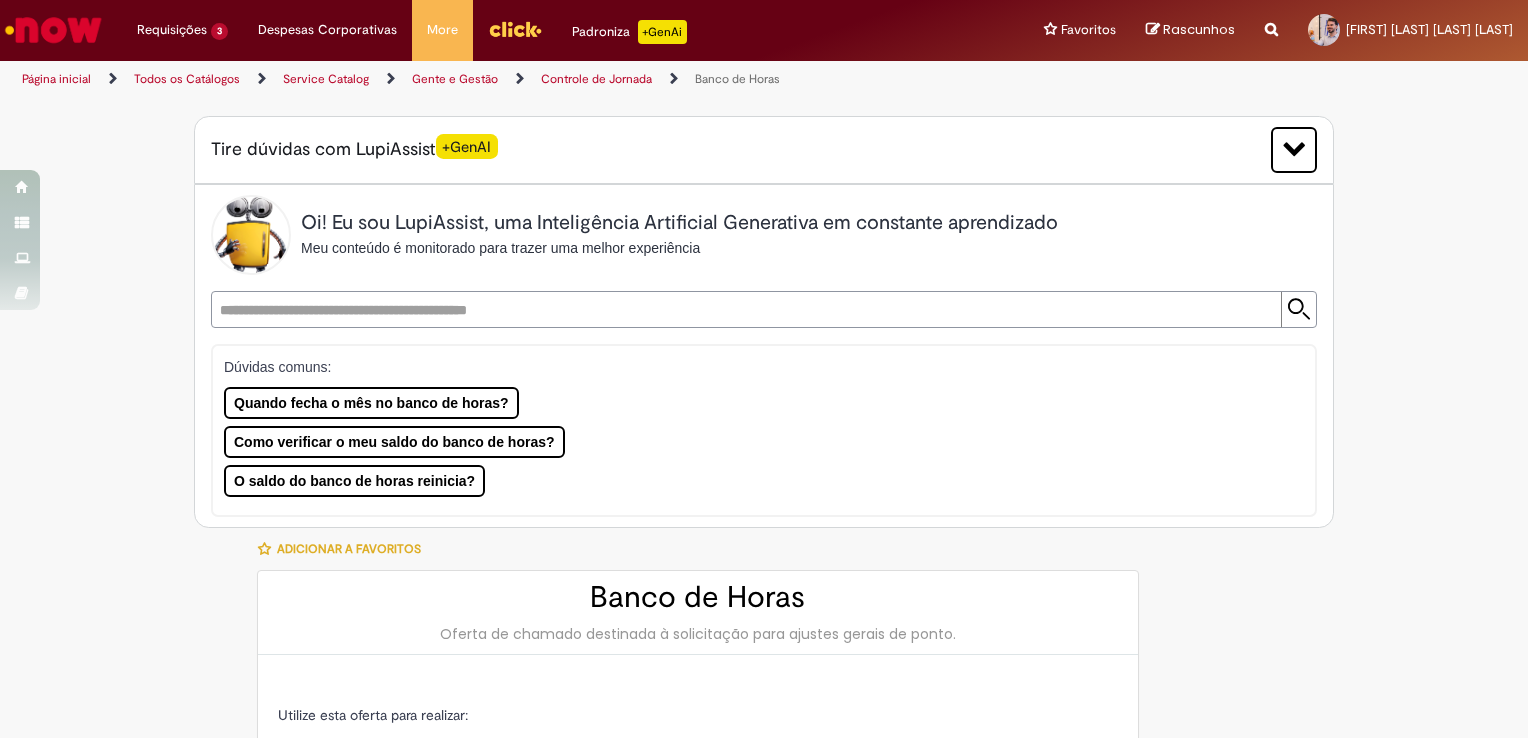 type on "**********" 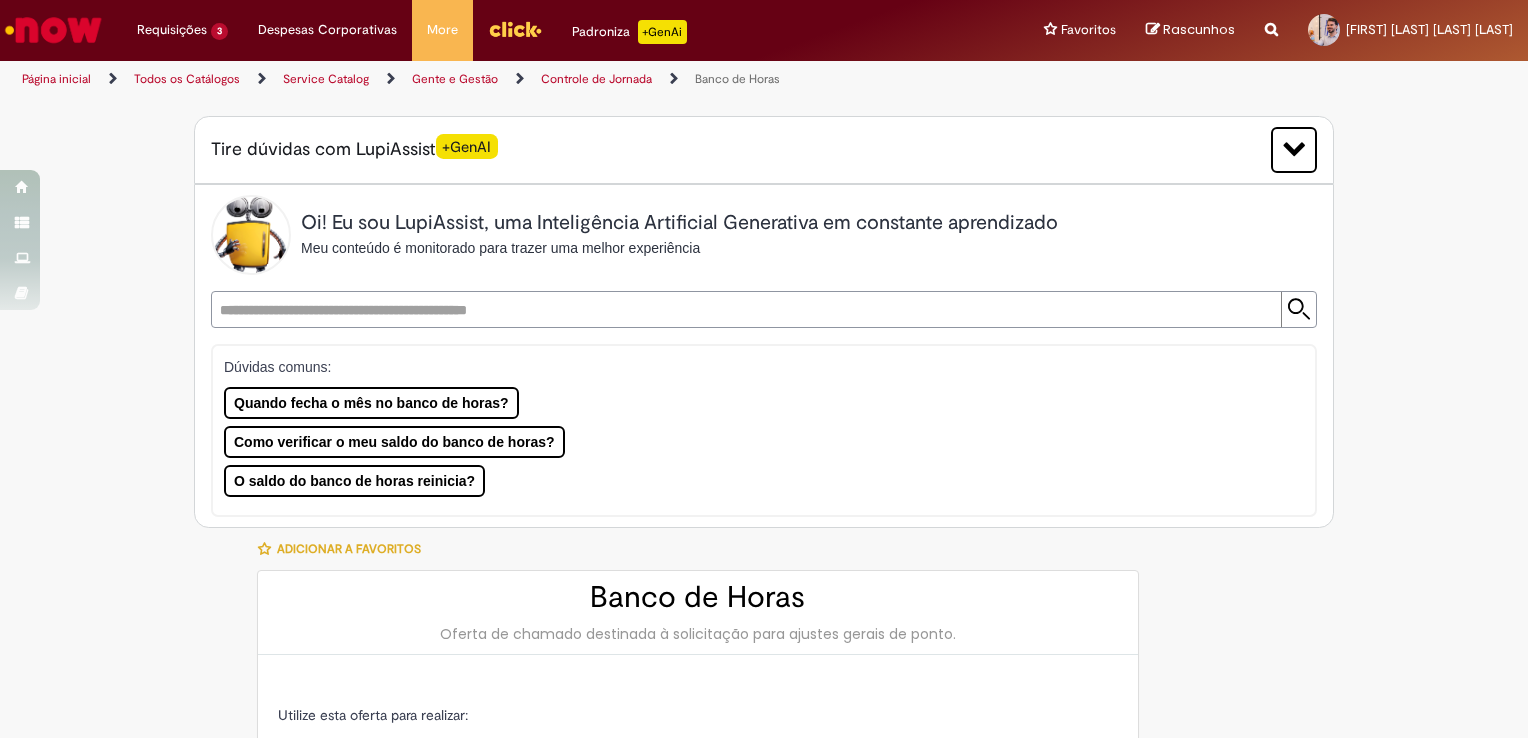 type on "**********" 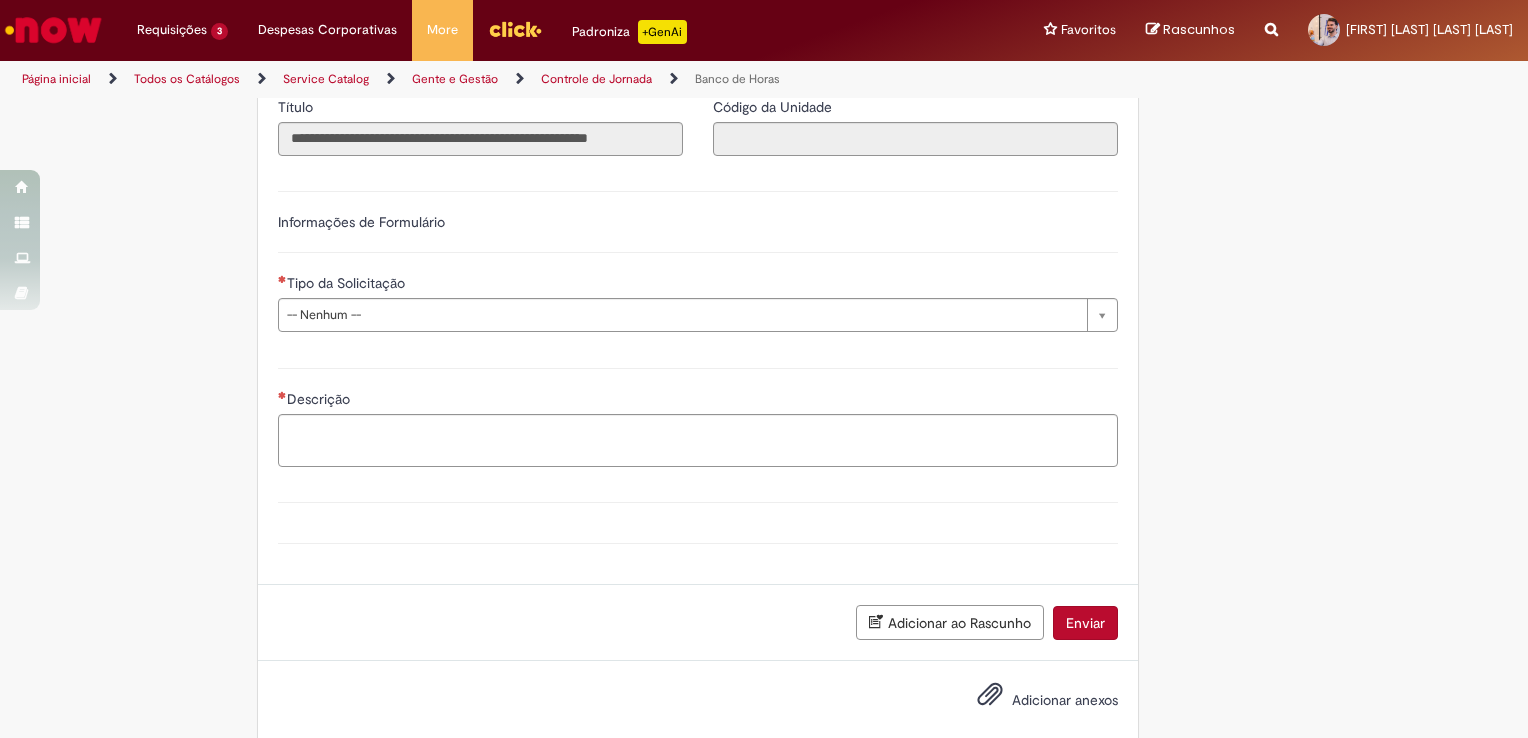 scroll, scrollTop: 1214, scrollLeft: 0, axis: vertical 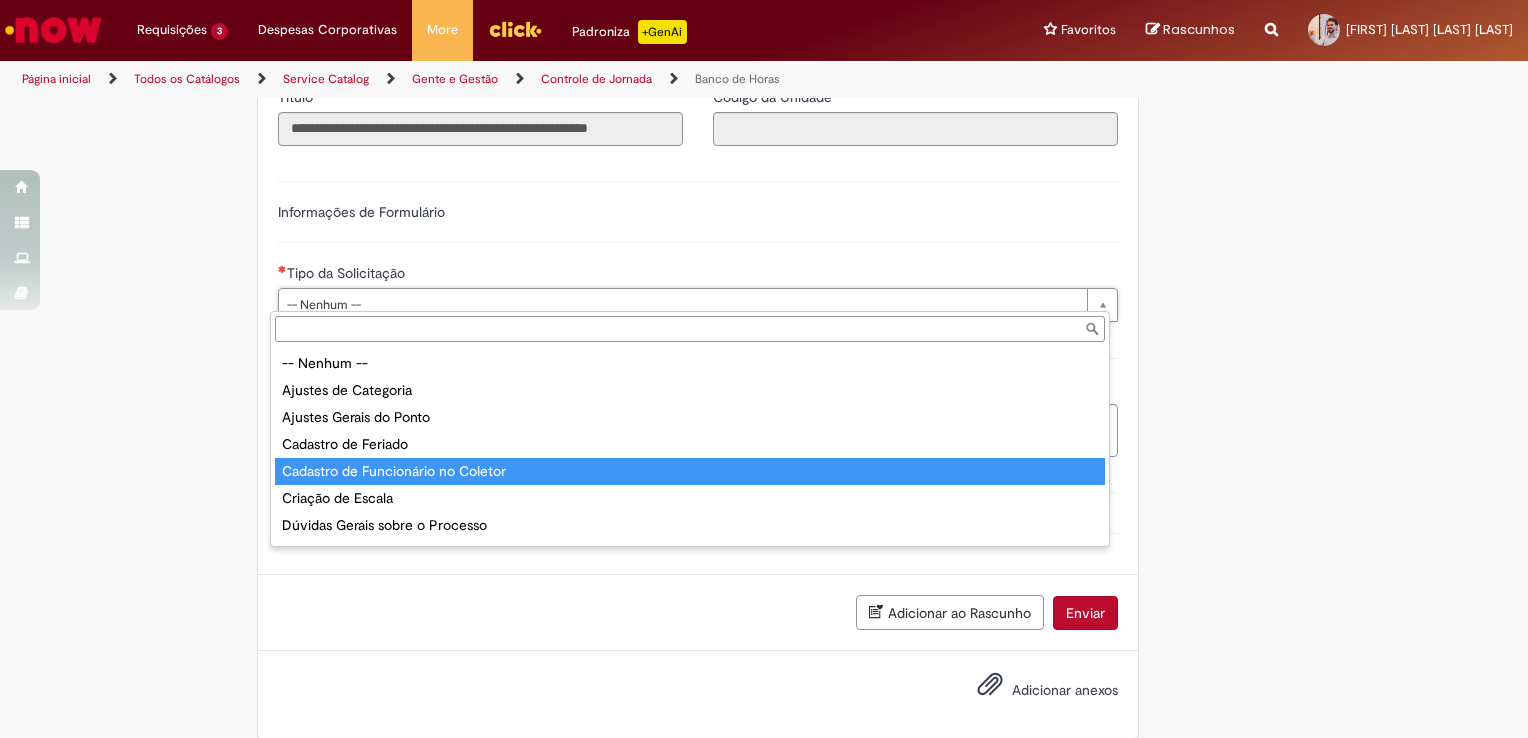 type on "**********" 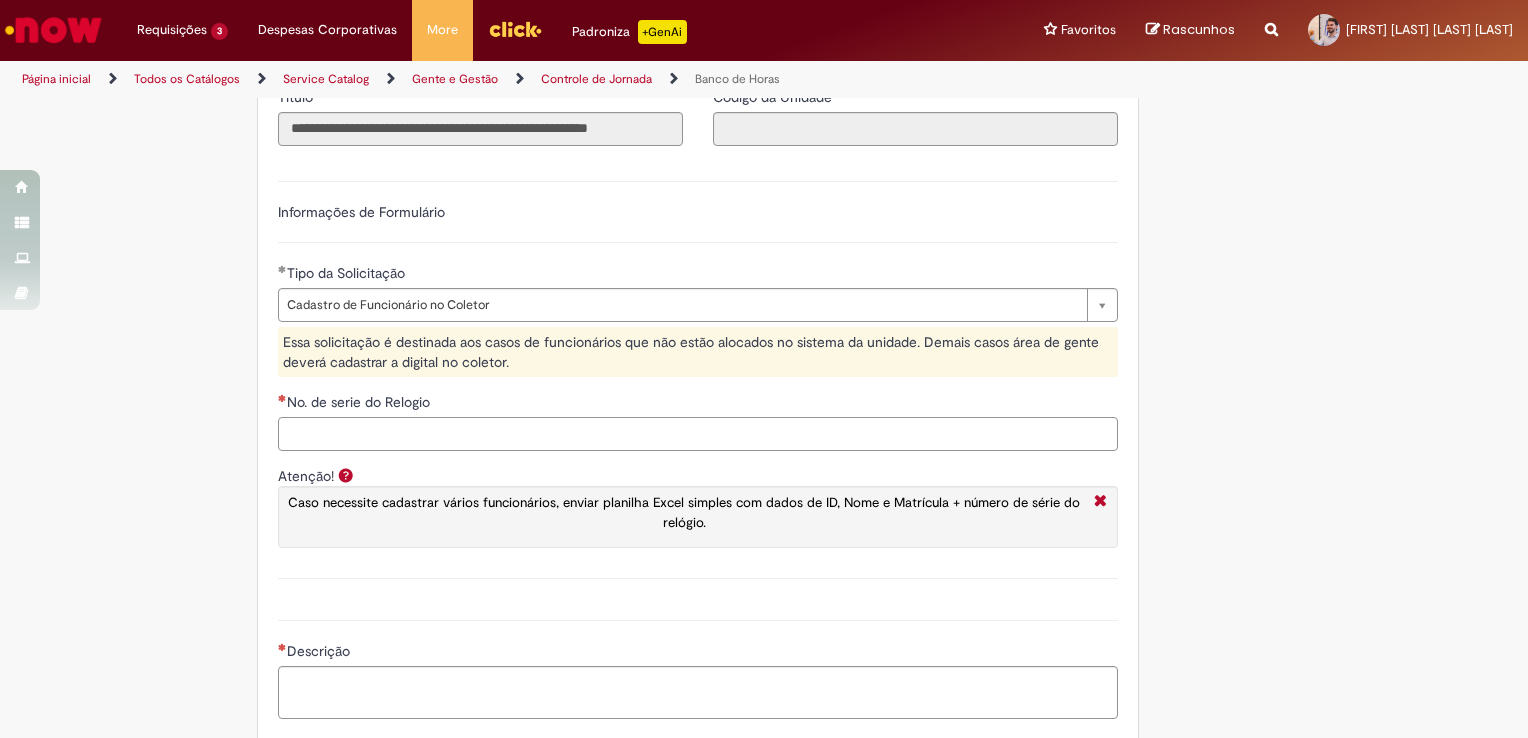 click on "No. de serie do Relogio" at bounding box center (698, 434) 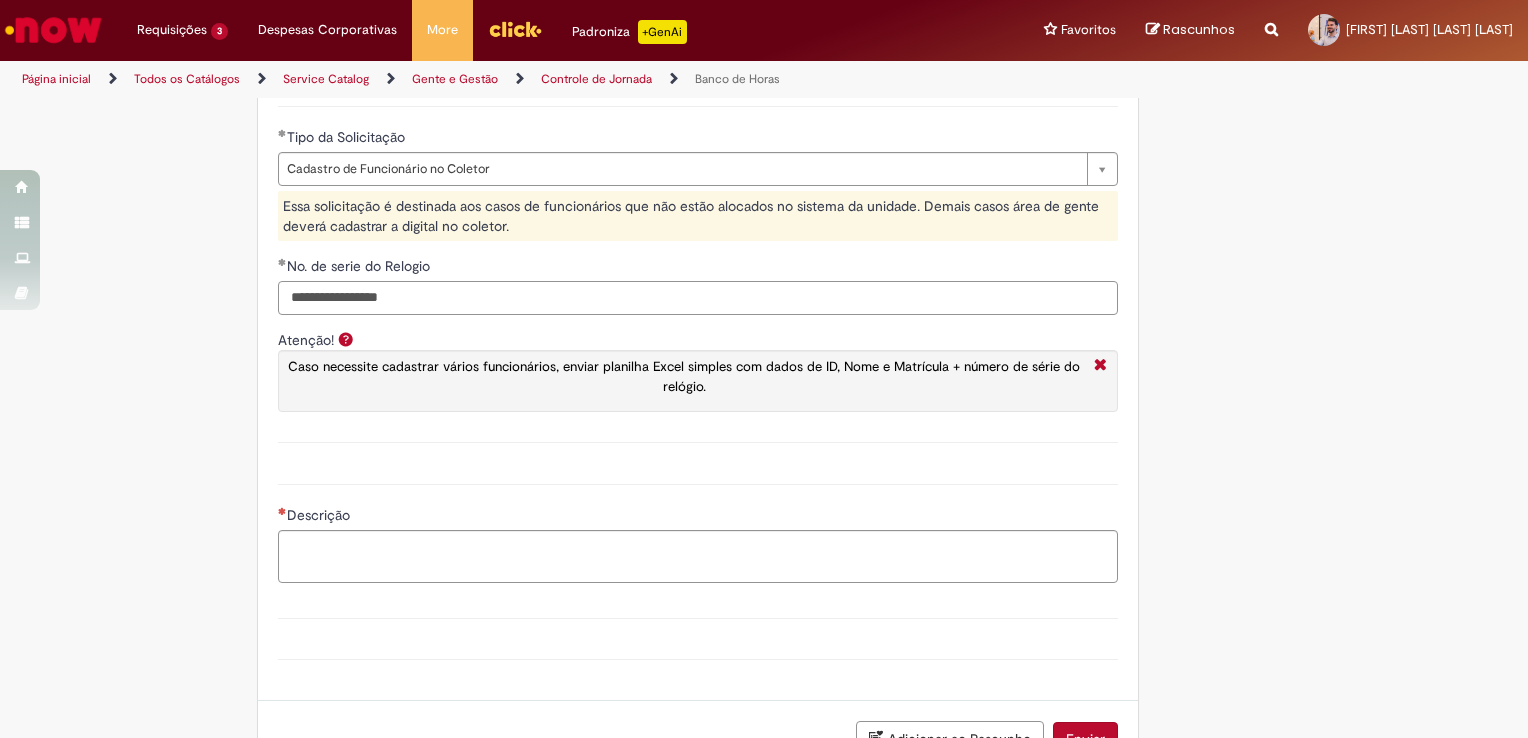 scroll, scrollTop: 1371, scrollLeft: 0, axis: vertical 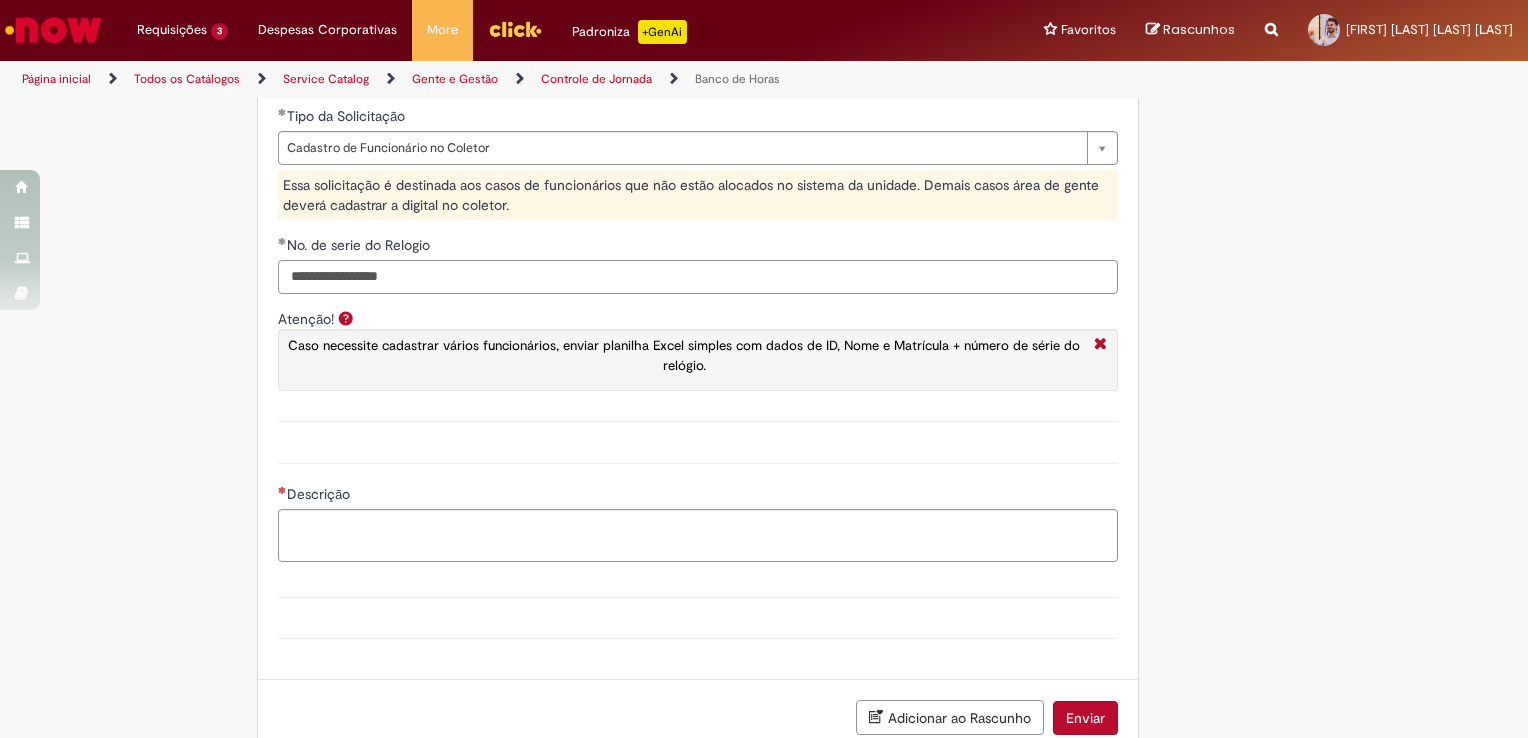 type on "**********" 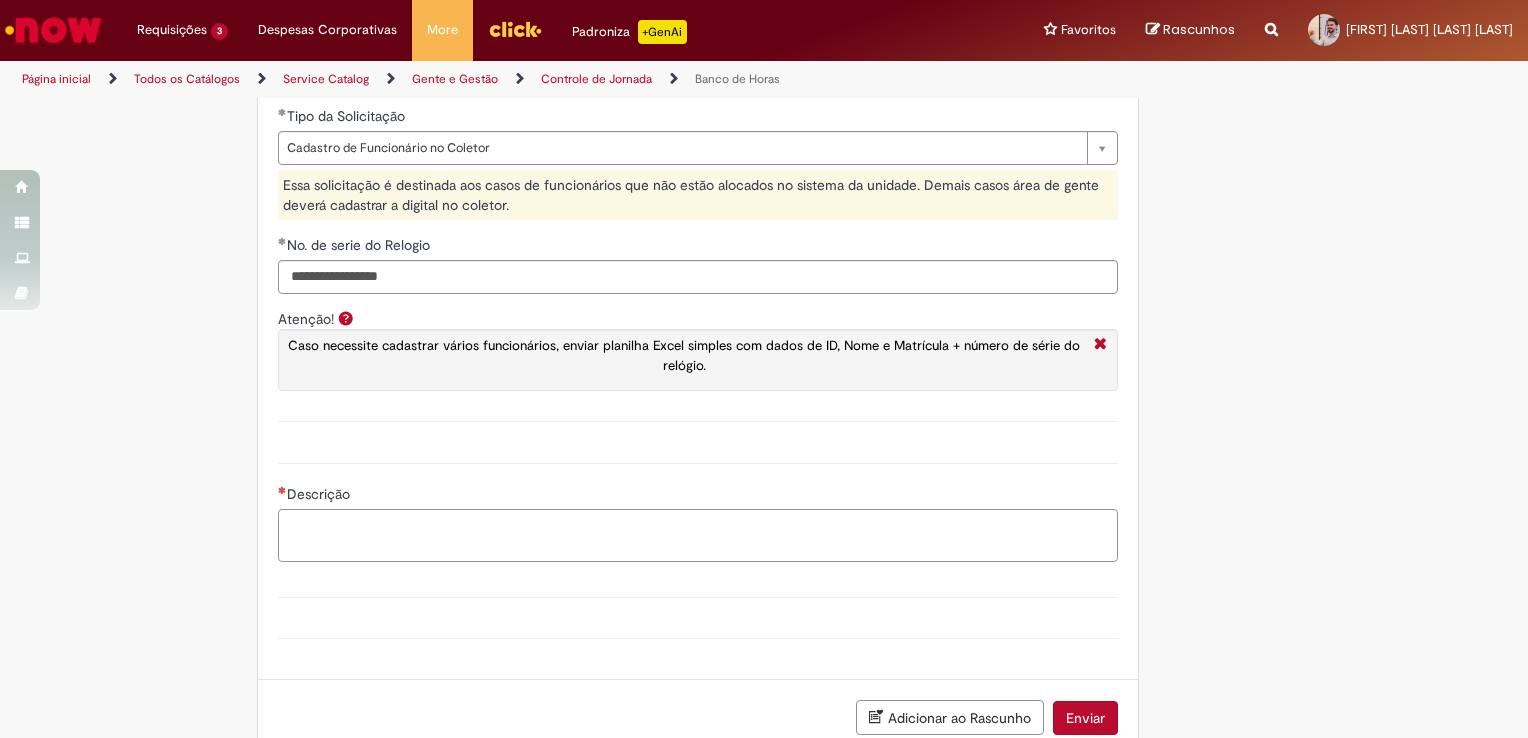 click on "Descrição" at bounding box center [698, 536] 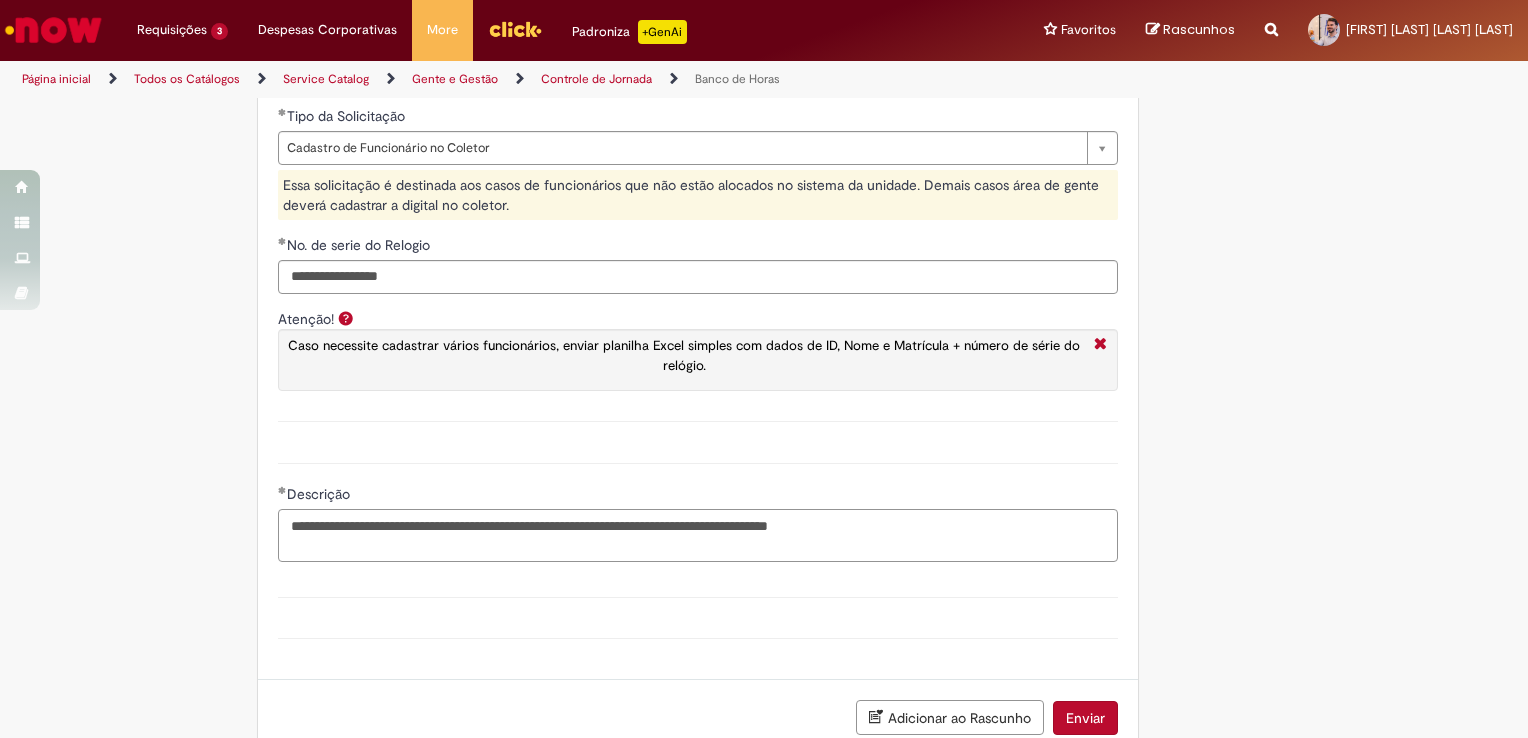 paste on "*
********
********
********
********
********
********
********
********
********
********
********
********
********
********
********
********
********
********
********
********
********
********
********
********
********
********
********
********
********
********" 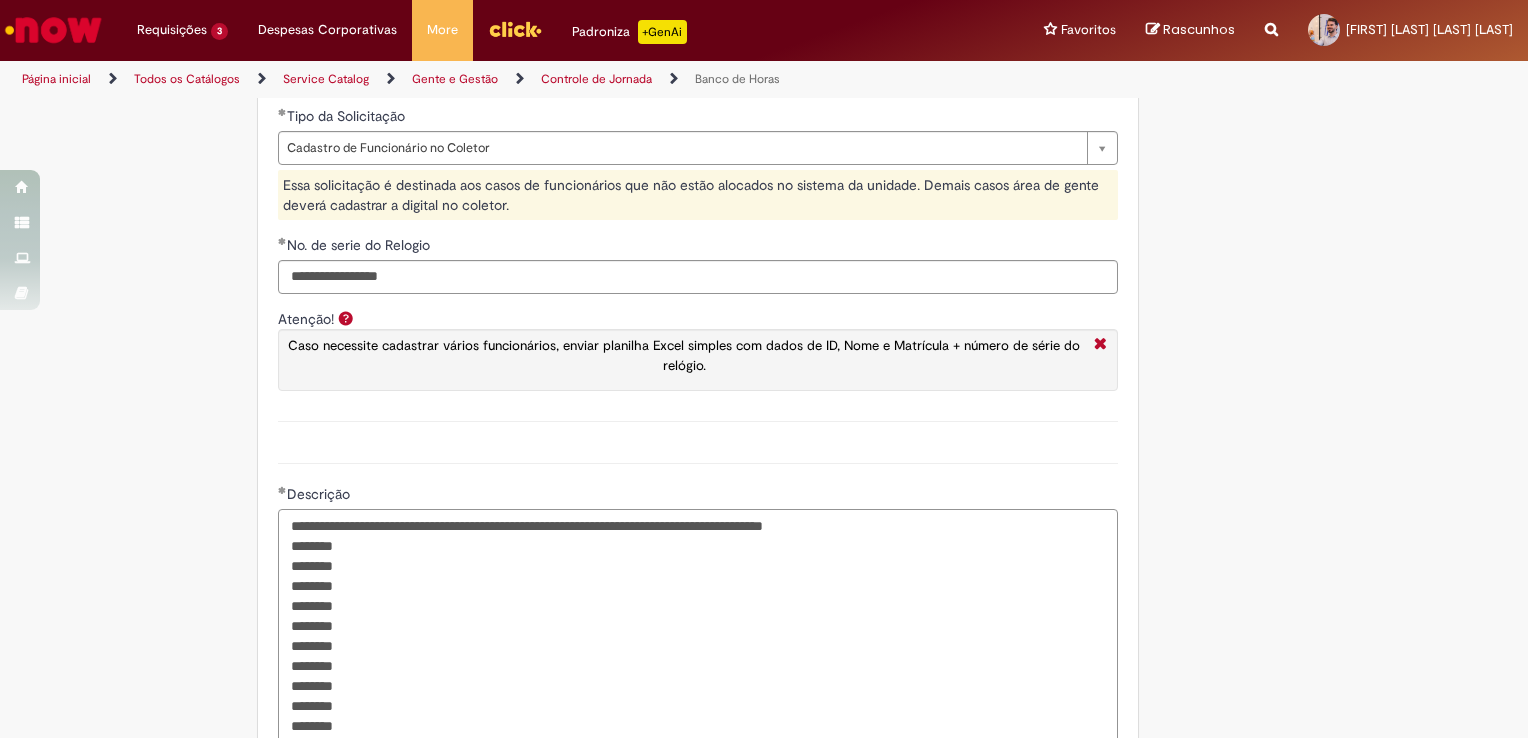 scroll, scrollTop: 1760, scrollLeft: 0, axis: vertical 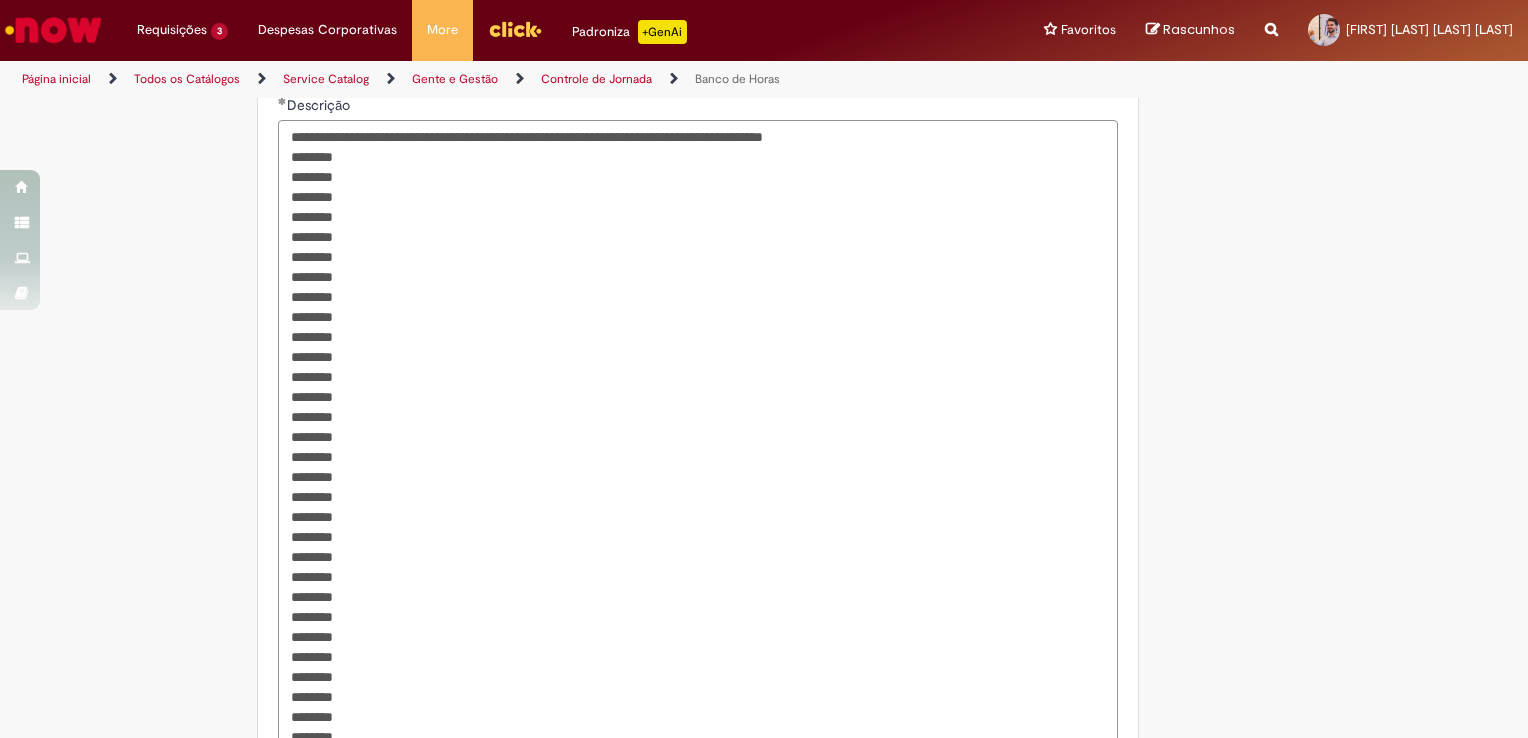 click on "**********" at bounding box center [698, 437] 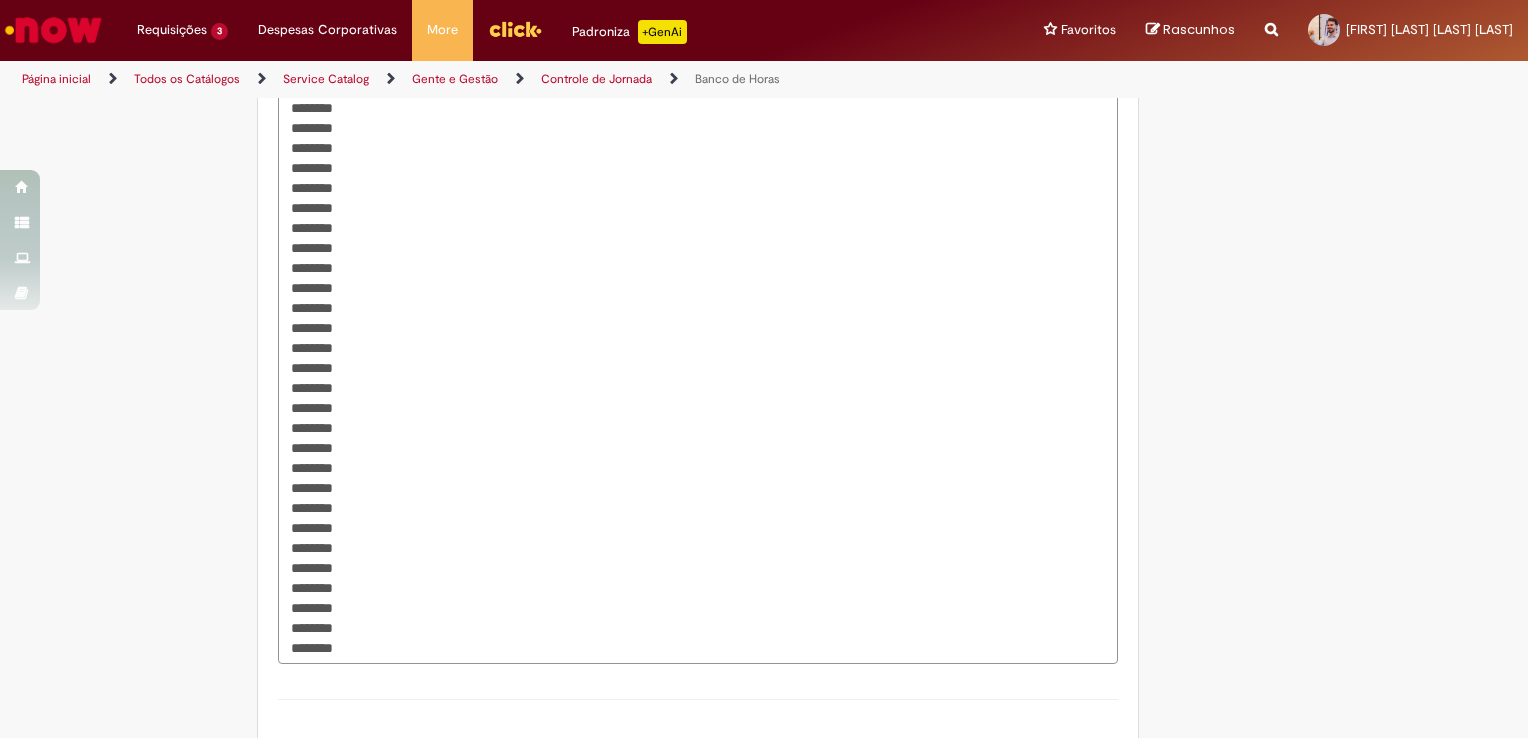scroll, scrollTop: 2068, scrollLeft: 0, axis: vertical 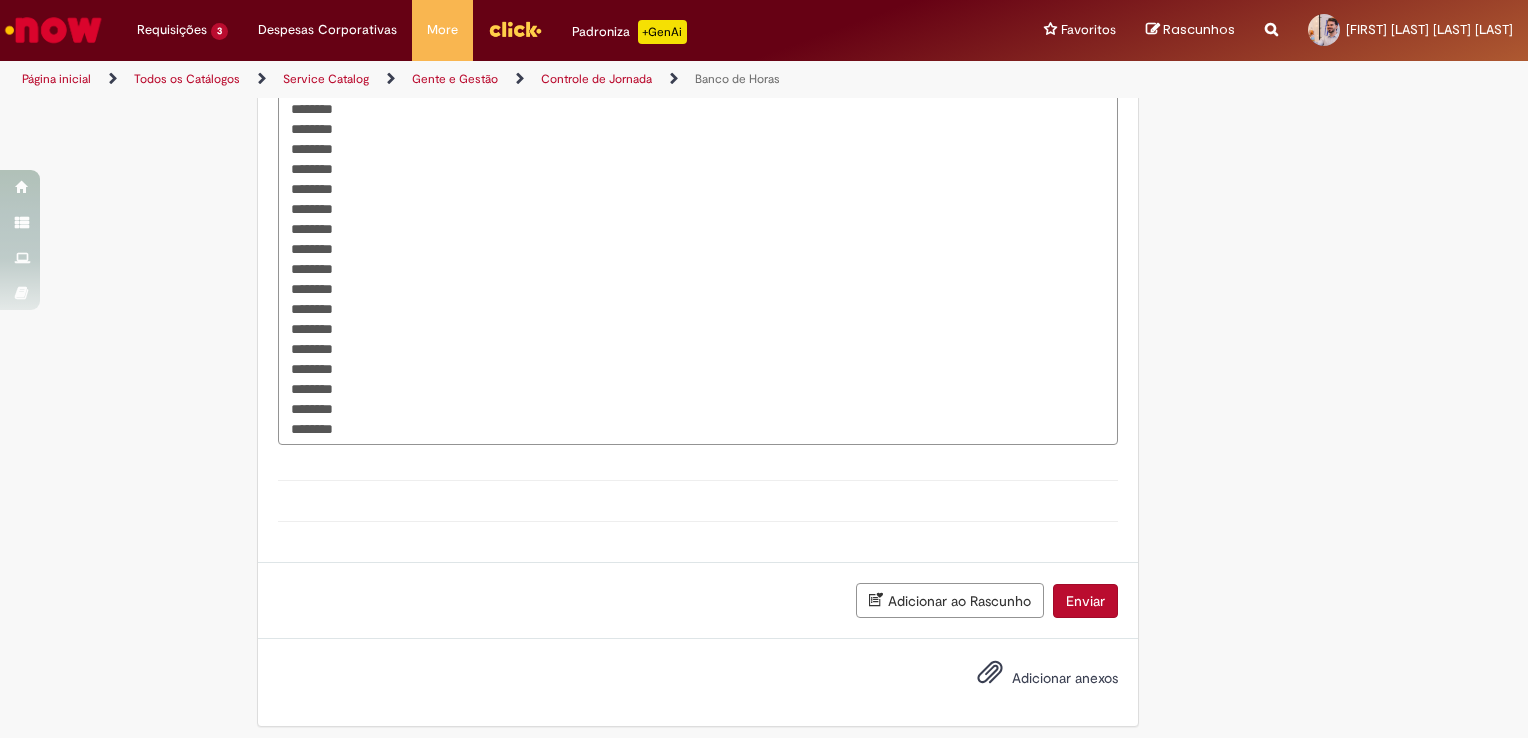 click on "Enviar" at bounding box center [1085, 601] 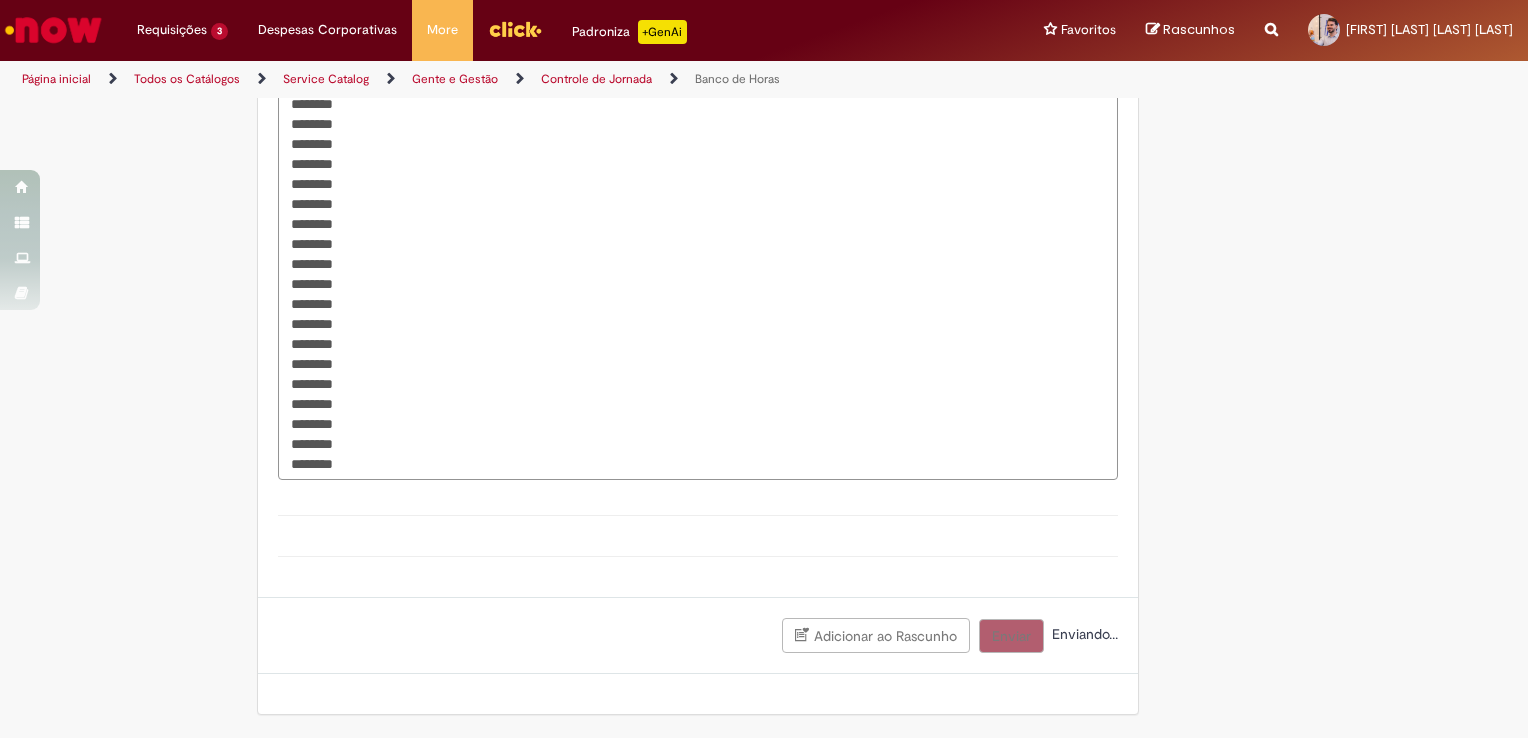 scroll, scrollTop: 2023, scrollLeft: 0, axis: vertical 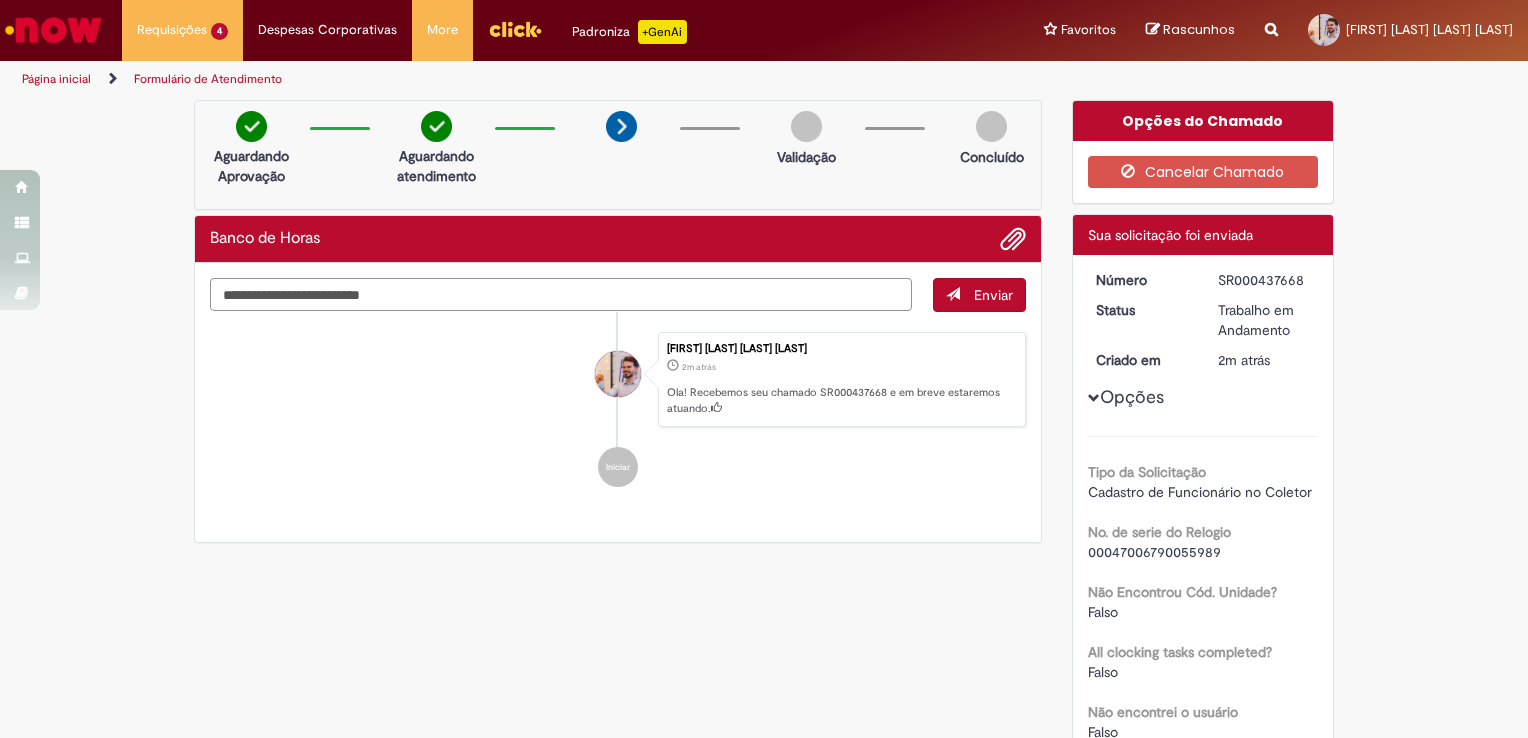 click at bounding box center [561, 295] 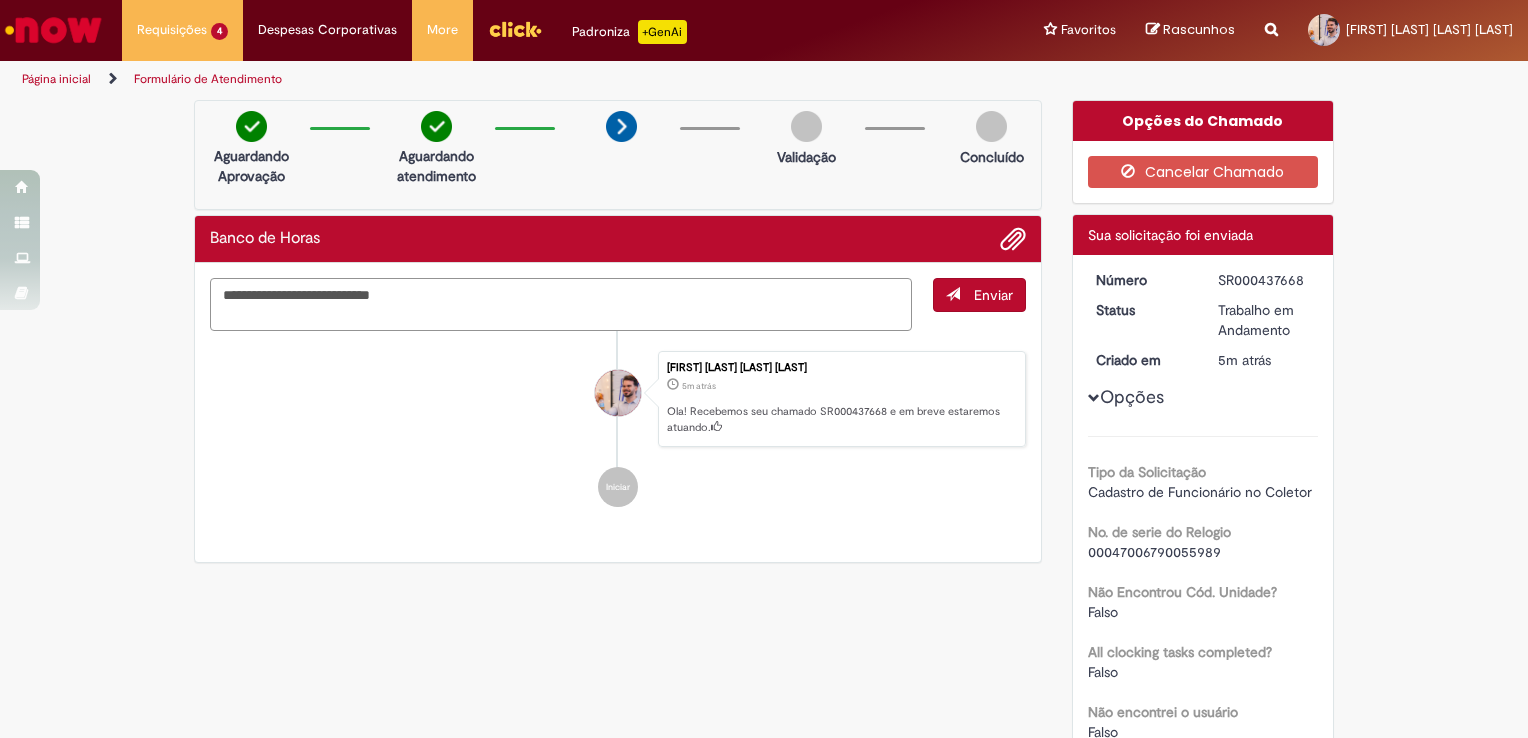 paste on "**********" 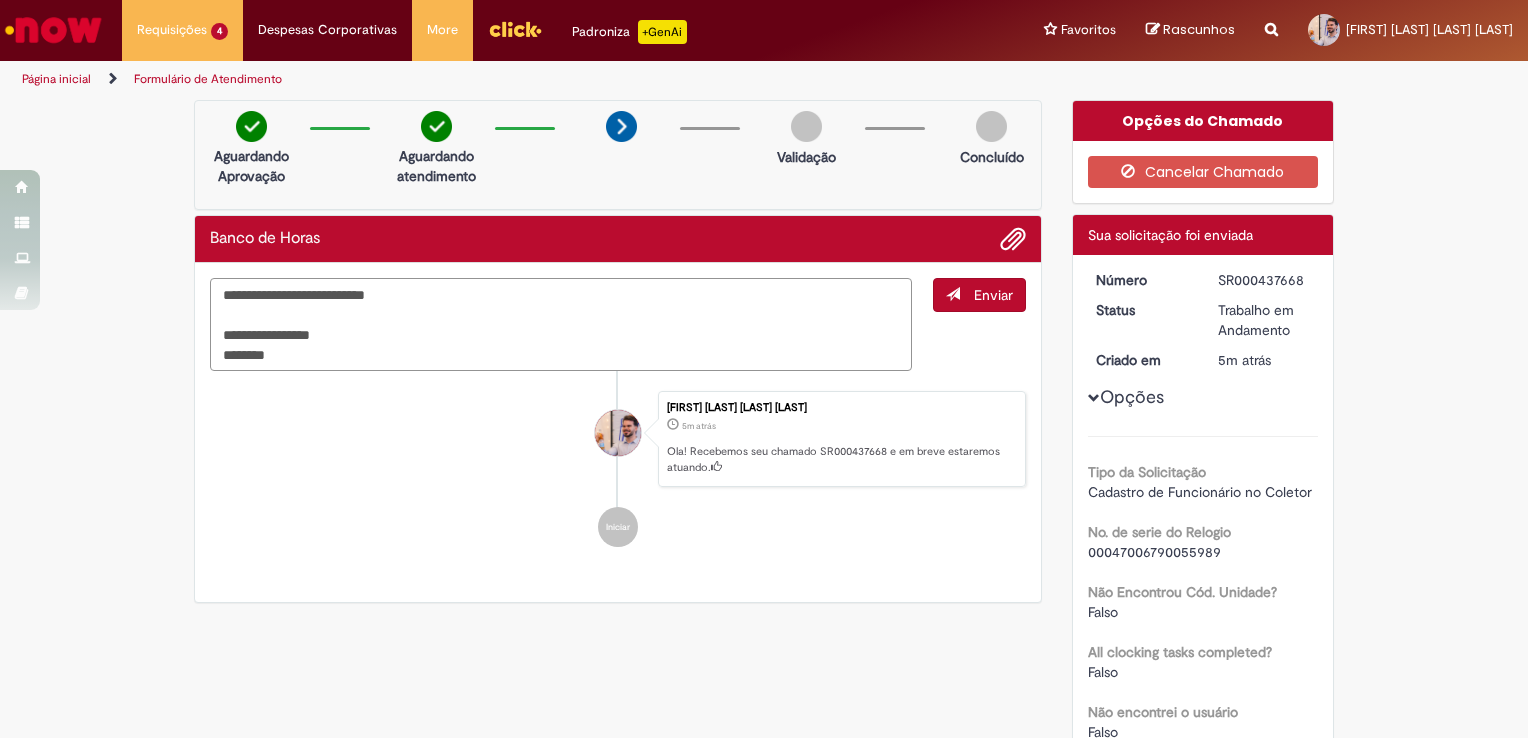 drag, startPoint x: 331, startPoint y: 333, endPoint x: 212, endPoint y: 334, distance: 119.0042 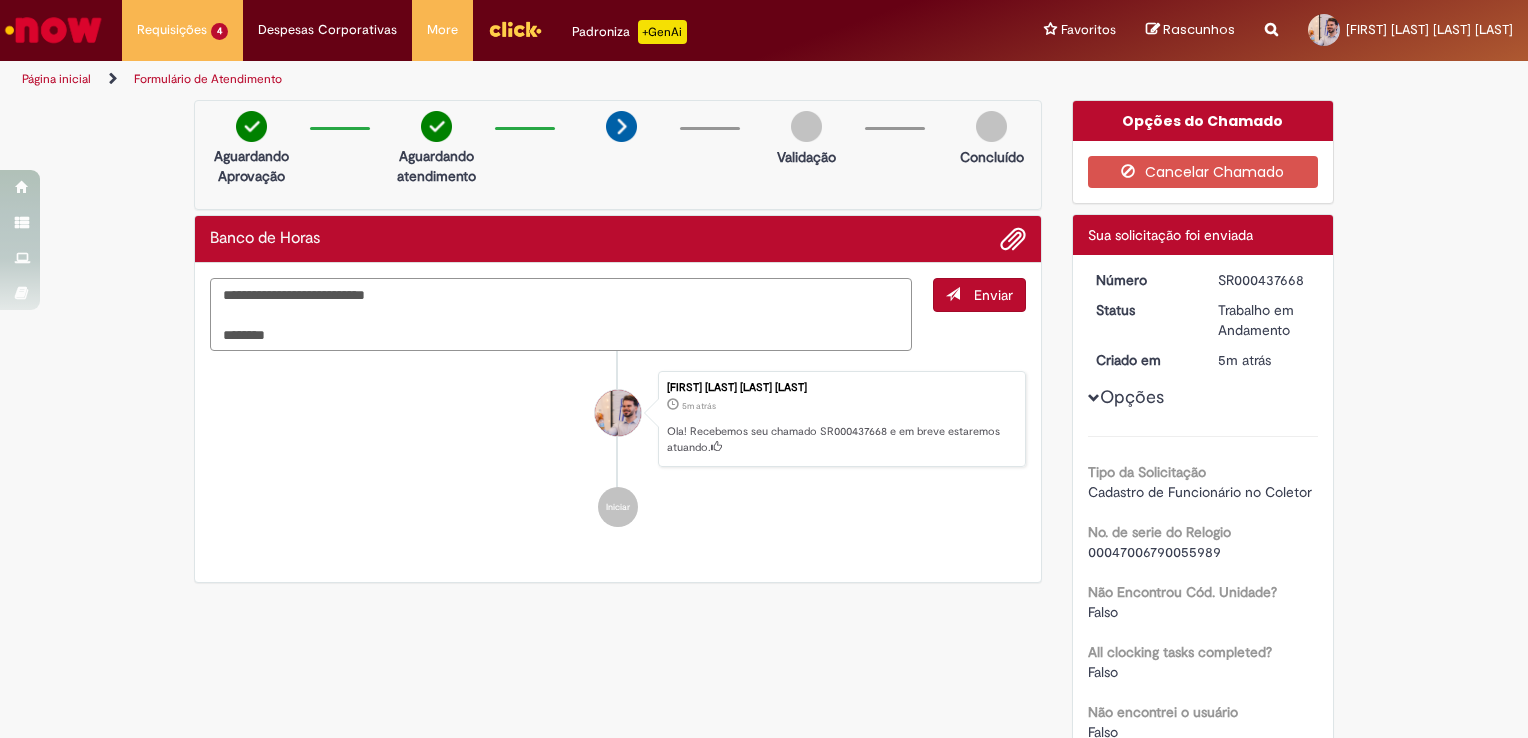 type on "**********" 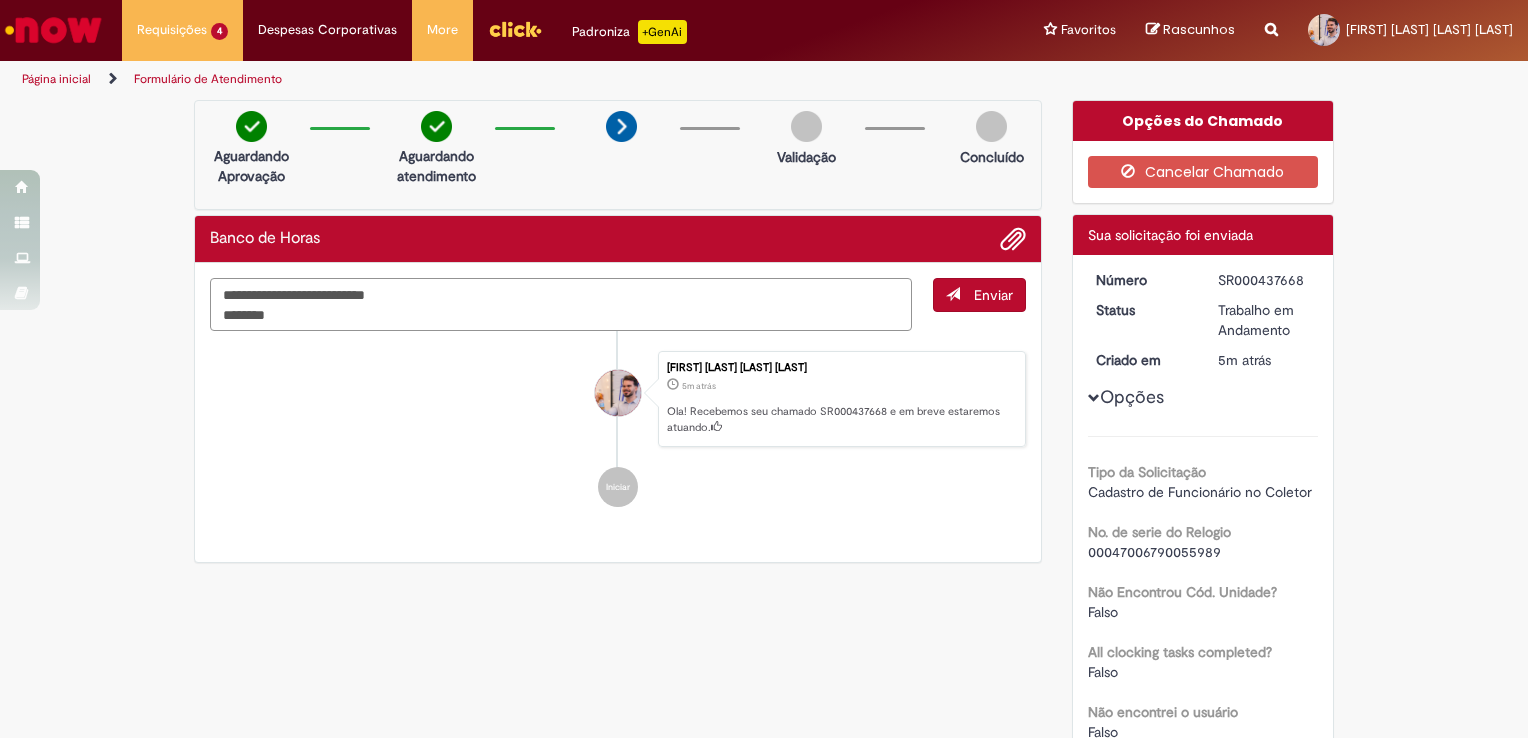 click on "**********" at bounding box center [561, 305] 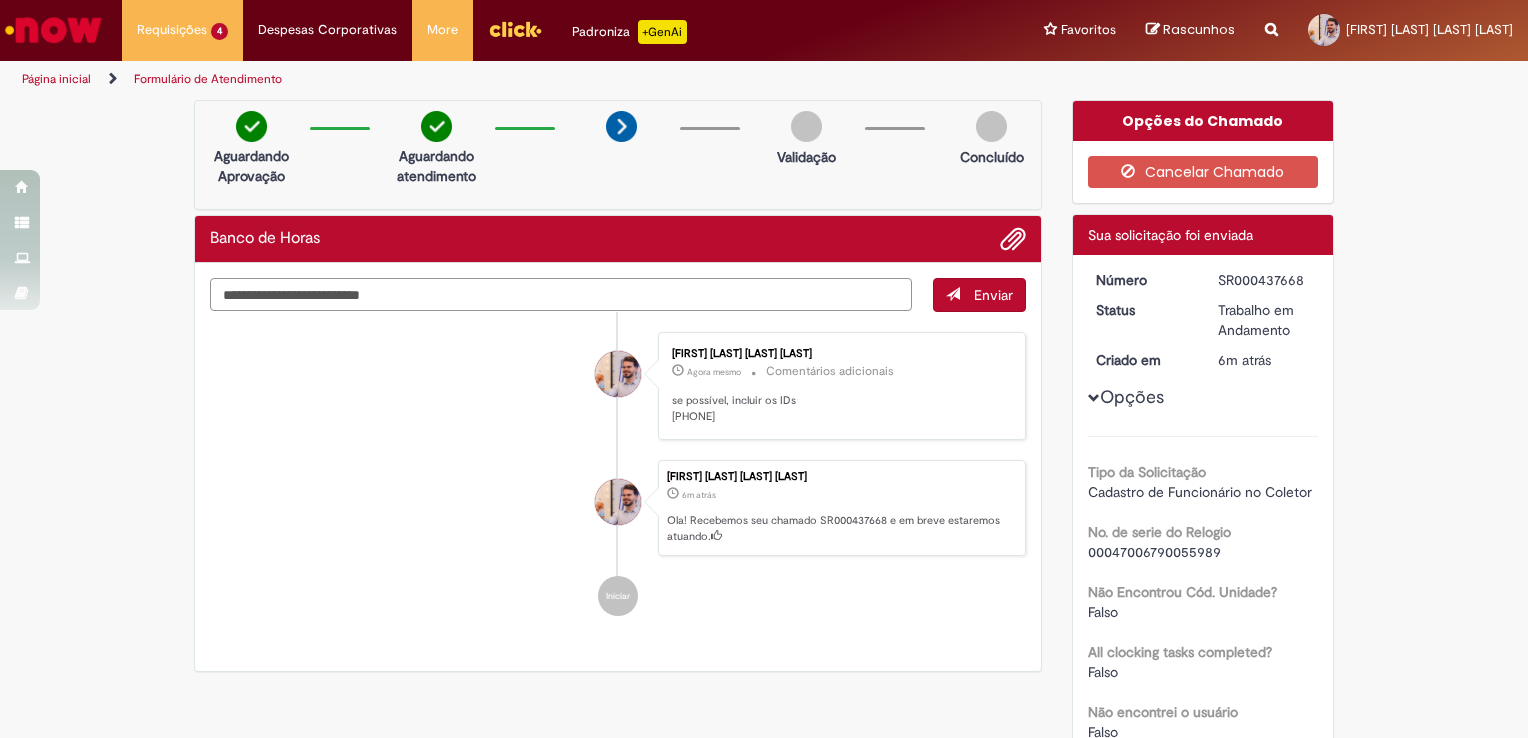 paste on "**********" 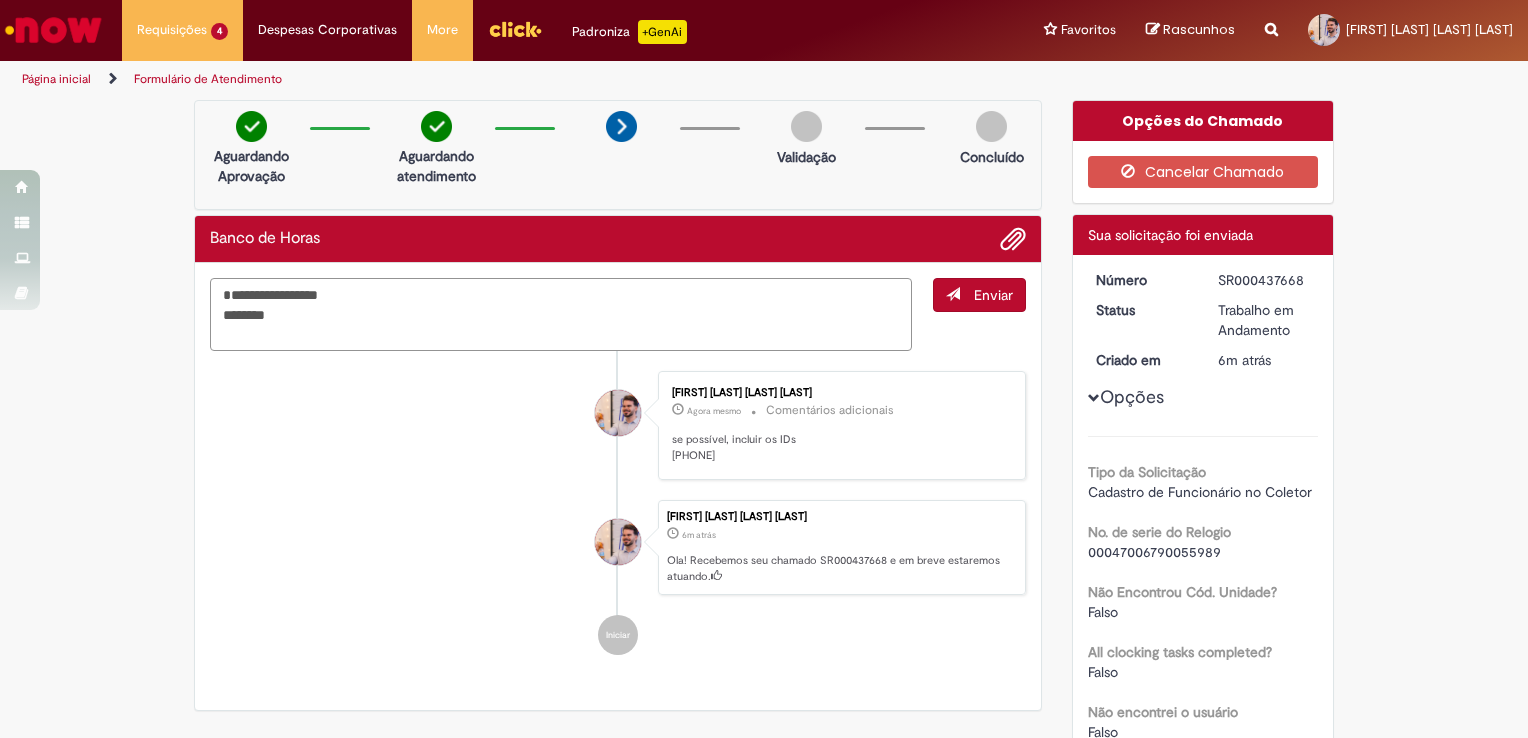 drag, startPoint x: 328, startPoint y: 318, endPoint x: 192, endPoint y: 285, distance: 139.94641 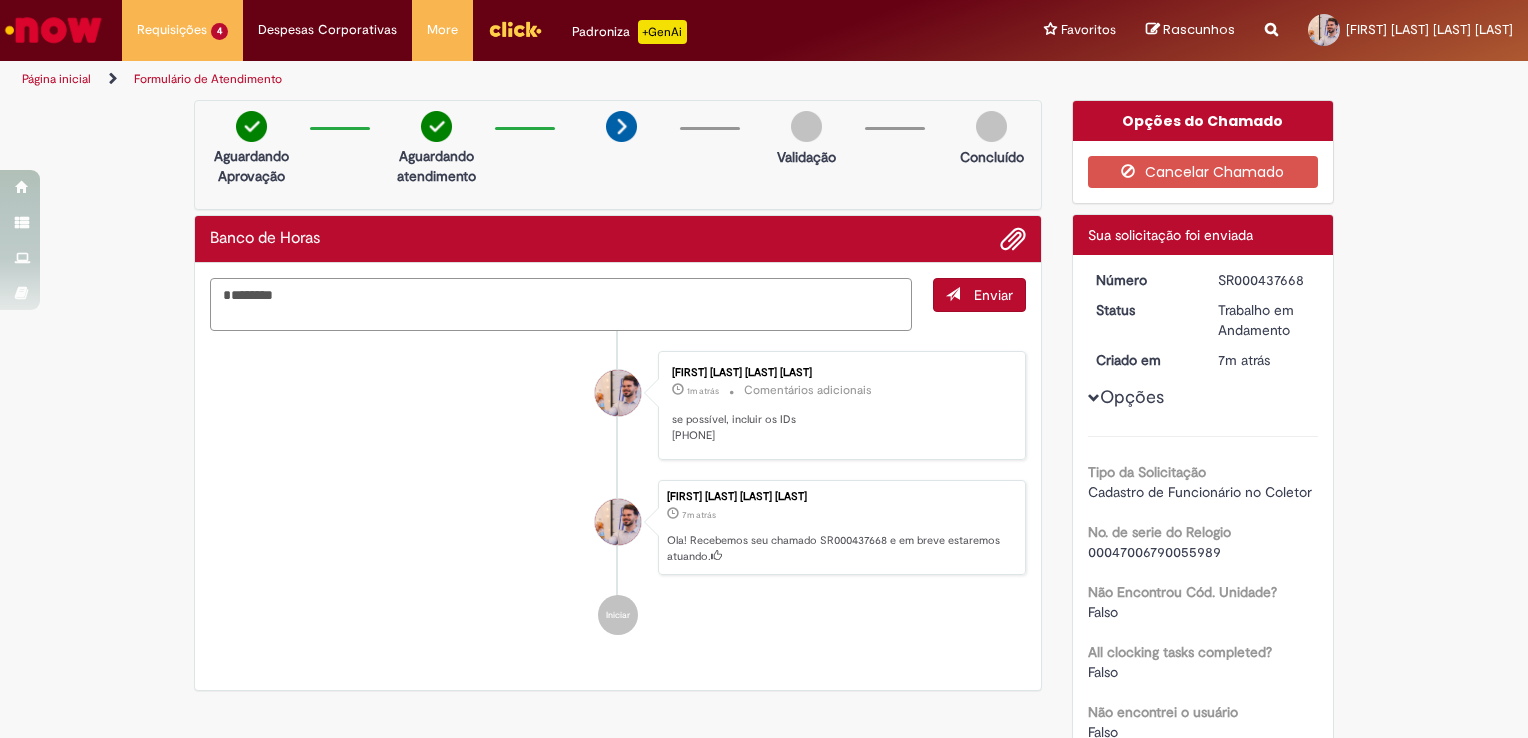 paste on "********" 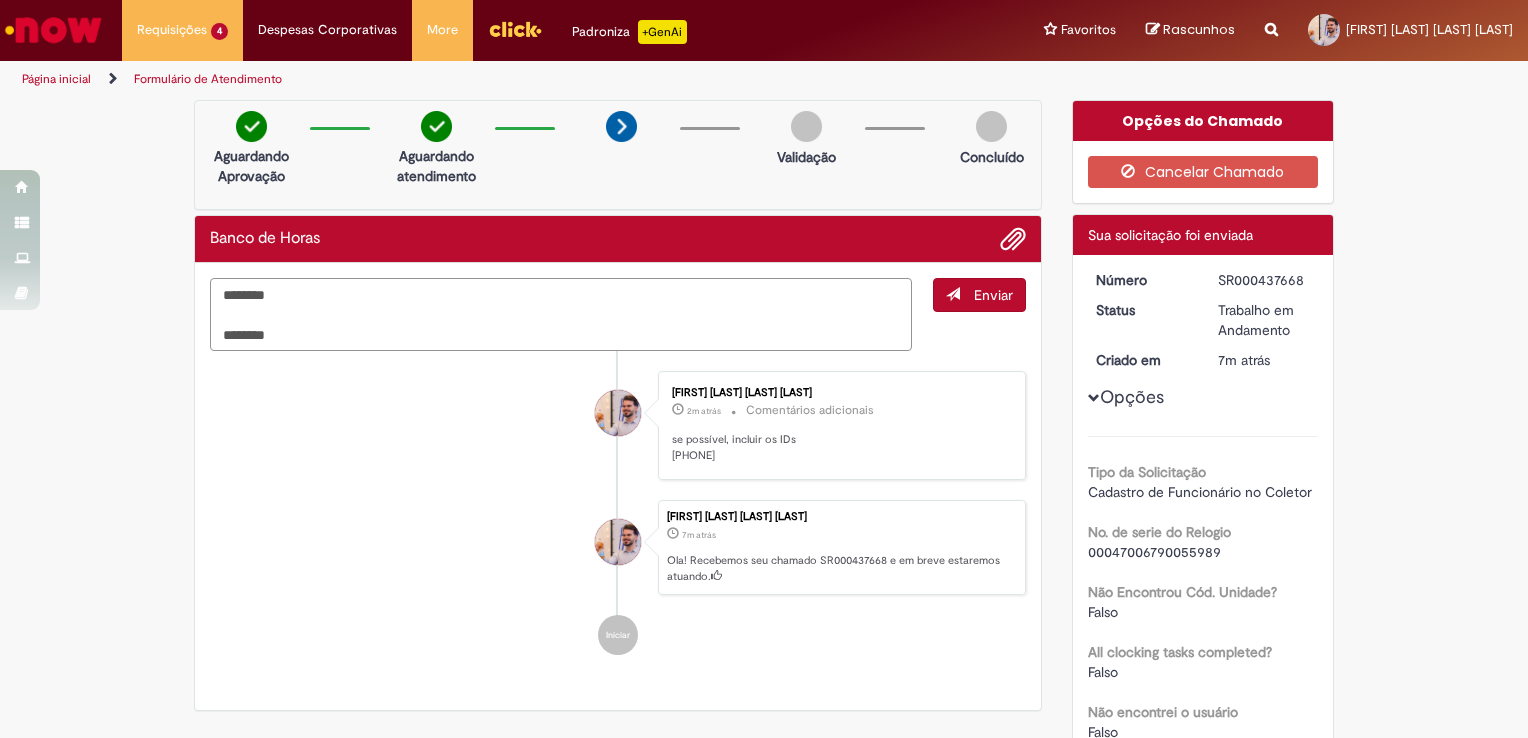 paste on "*******" 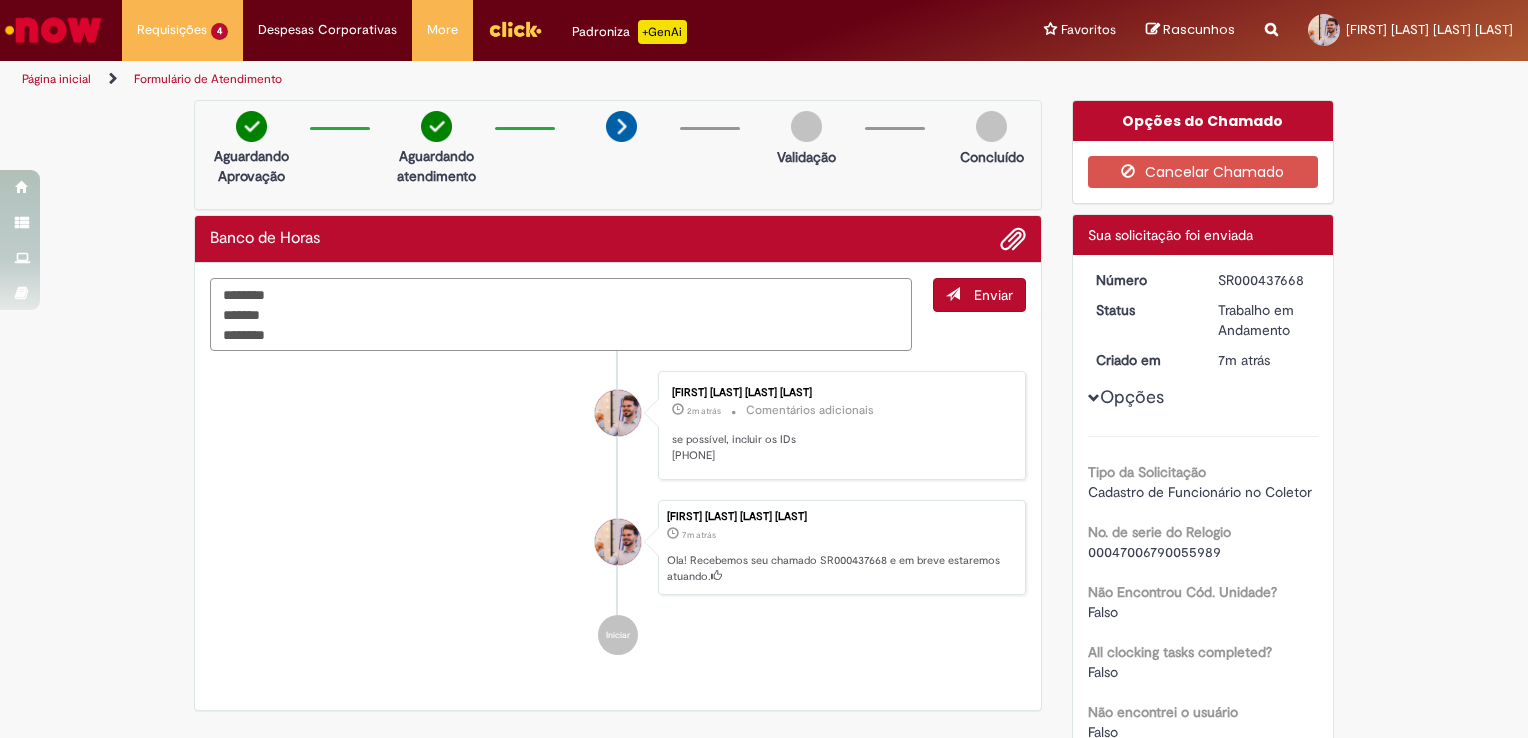 click on "********
*******
********" at bounding box center [561, 315] 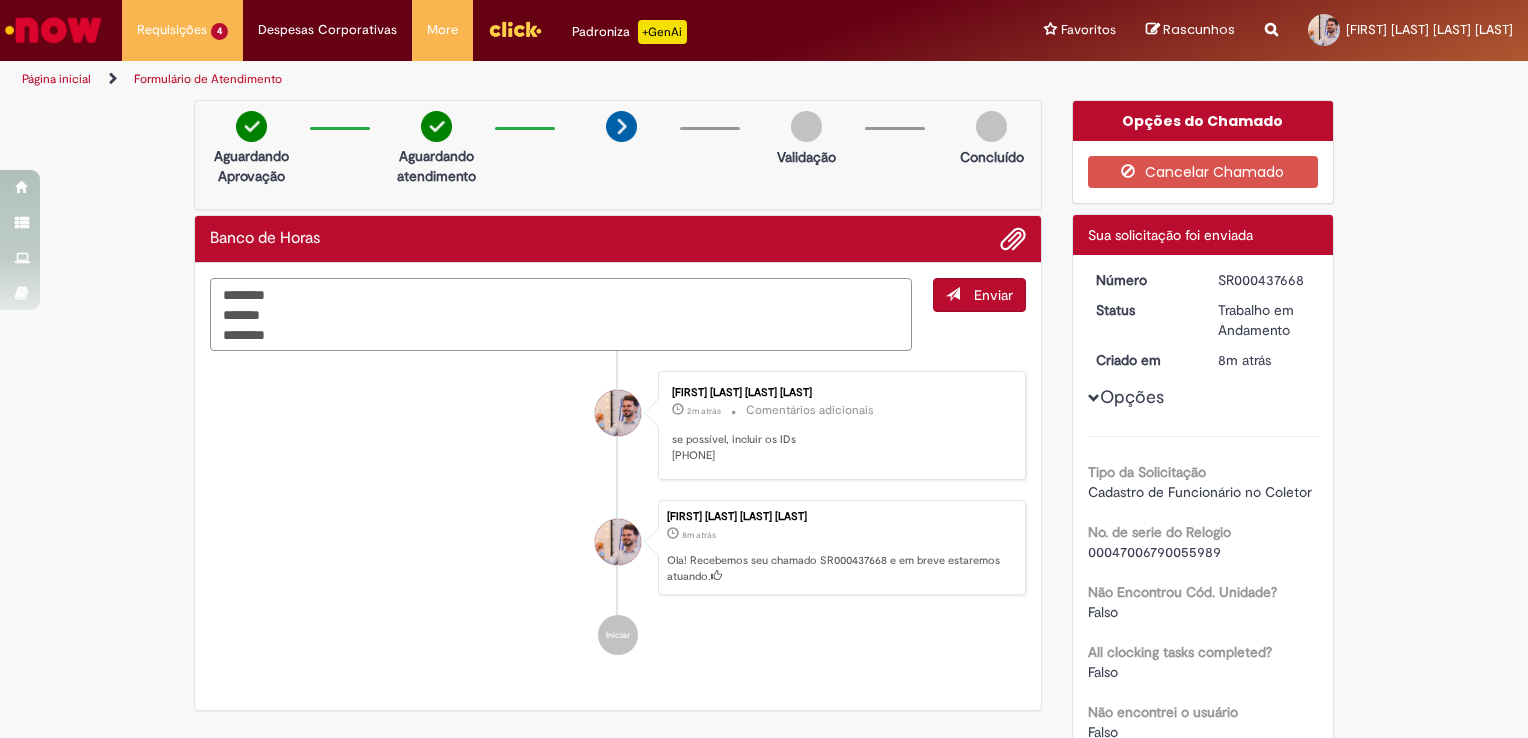 type on "********
********
********" 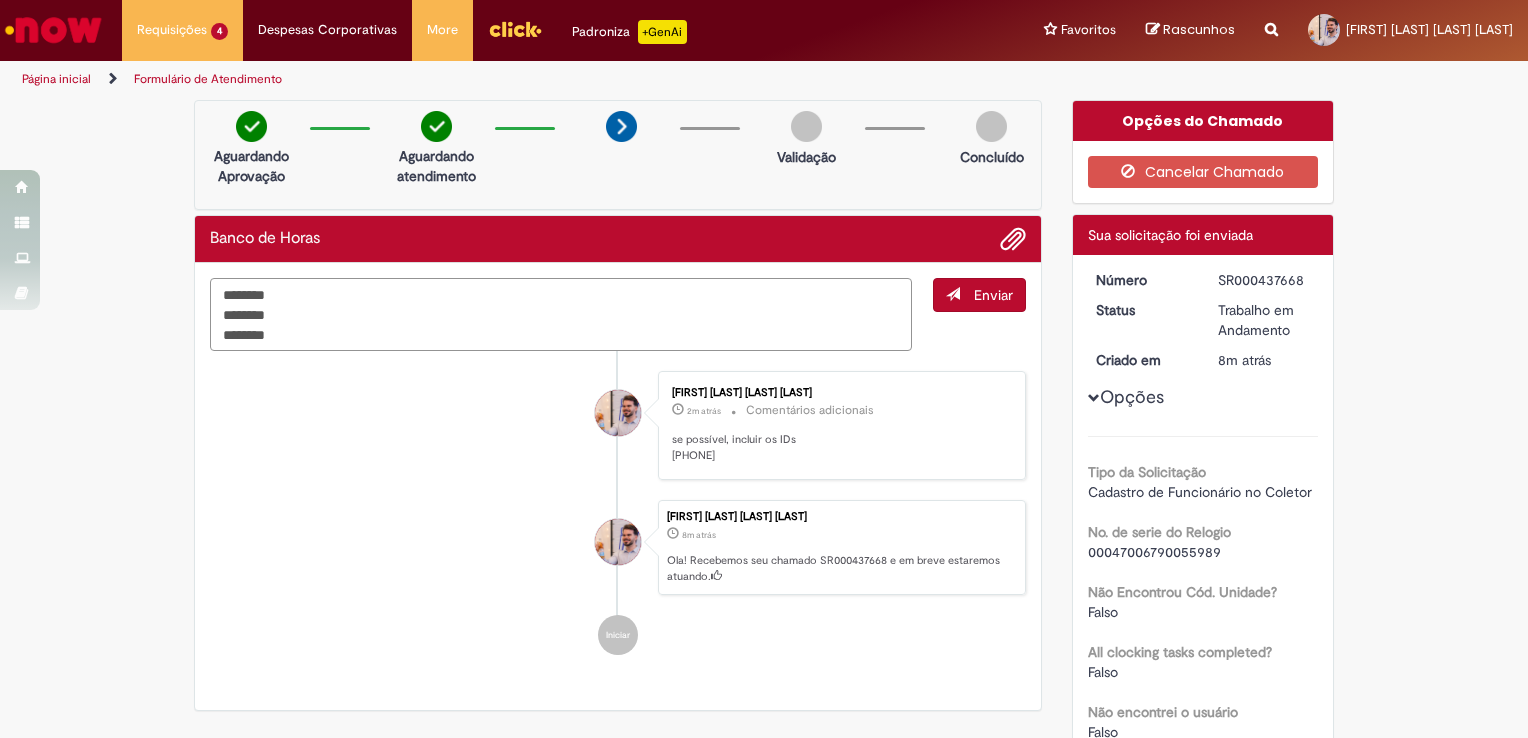 click on "********
********
********" at bounding box center [561, 315] 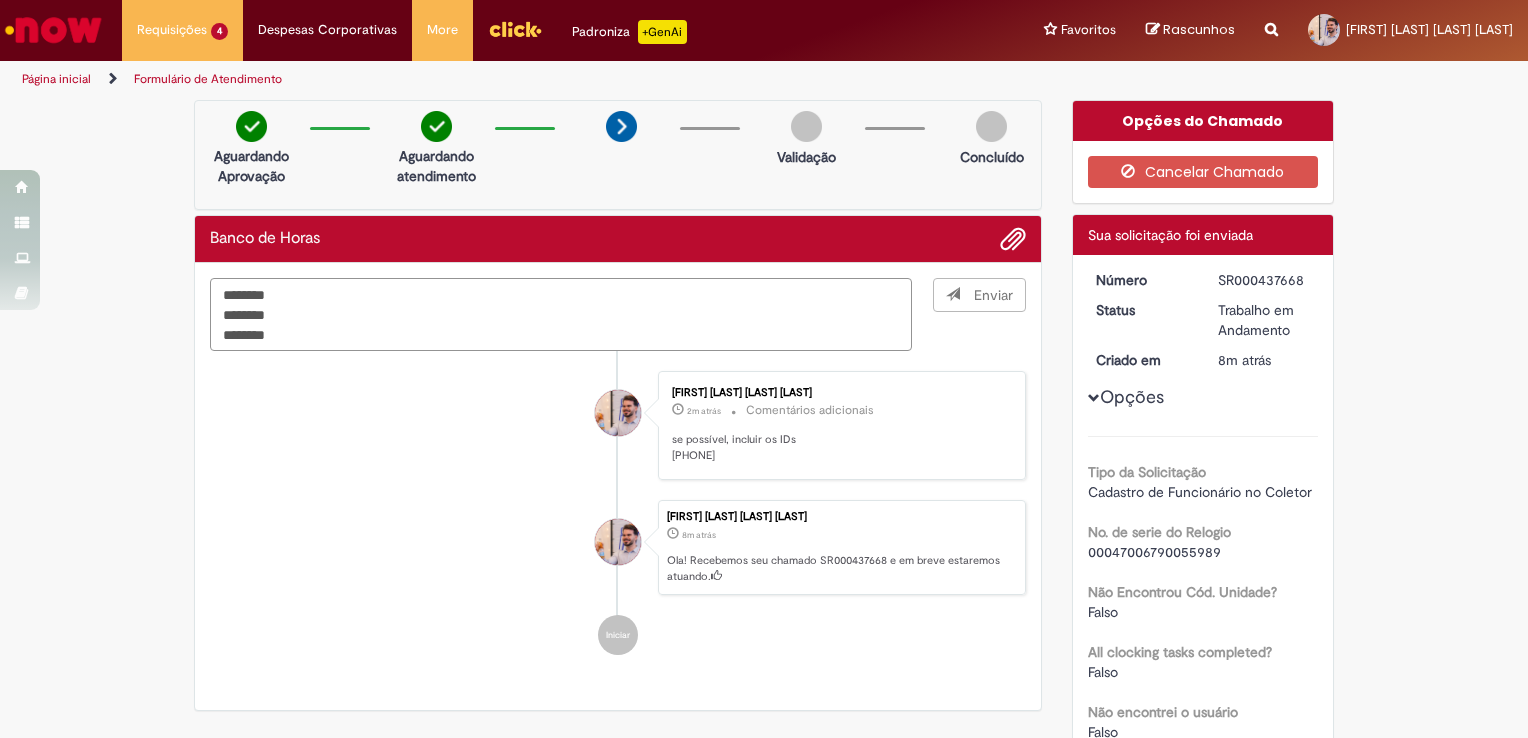 type 